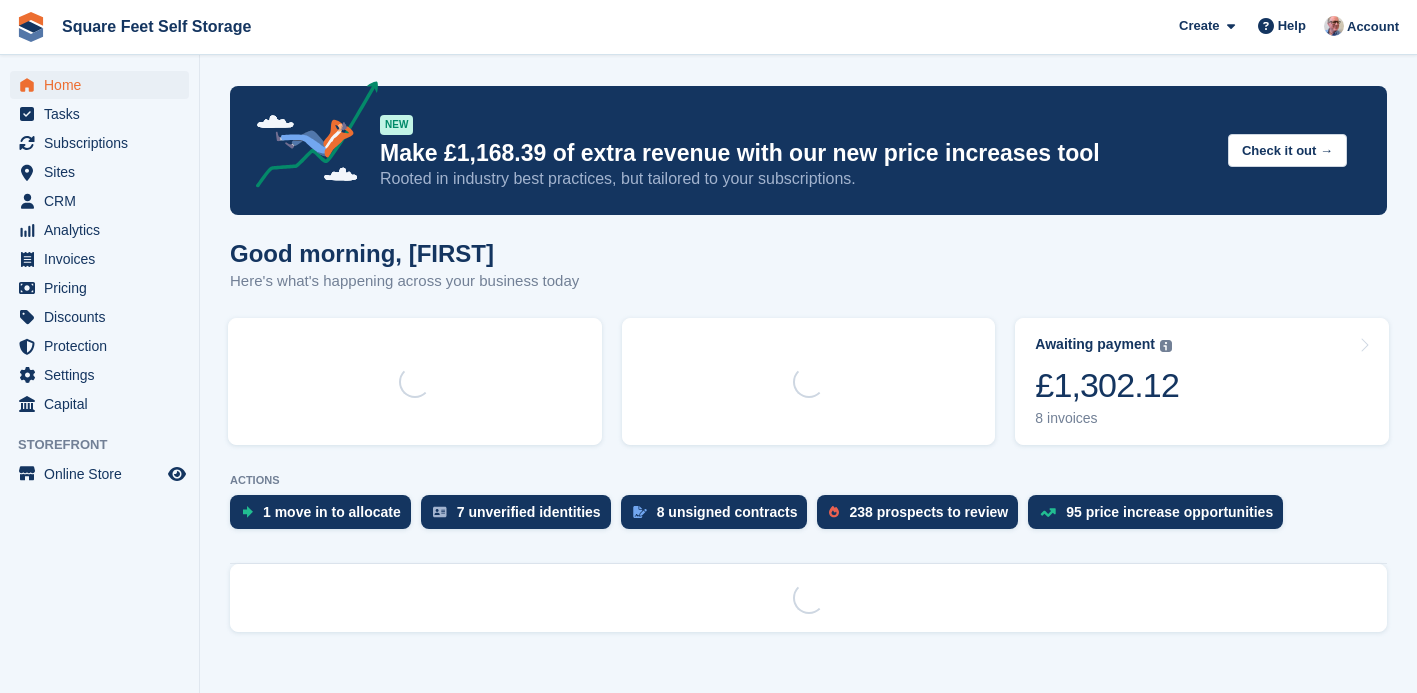scroll, scrollTop: 0, scrollLeft: 0, axis: both 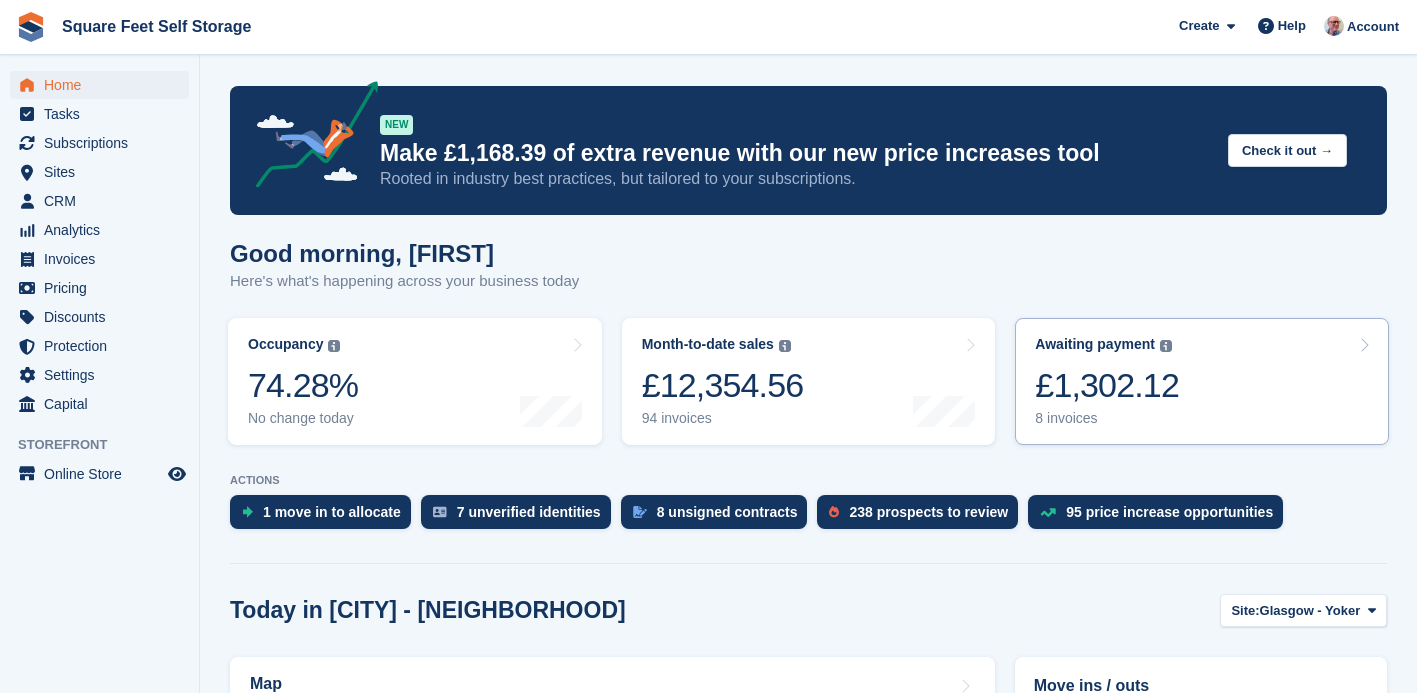 click on "8 invoices" at bounding box center [1107, 418] 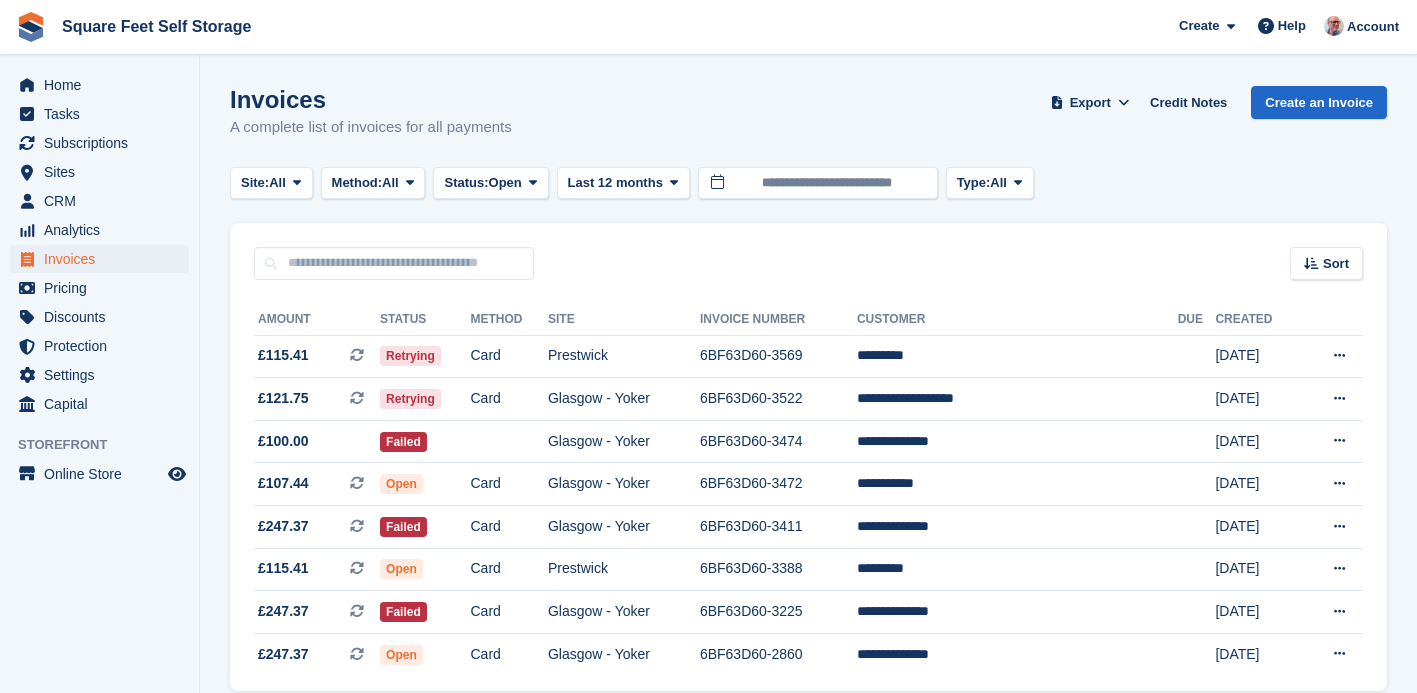 scroll, scrollTop: 0, scrollLeft: 0, axis: both 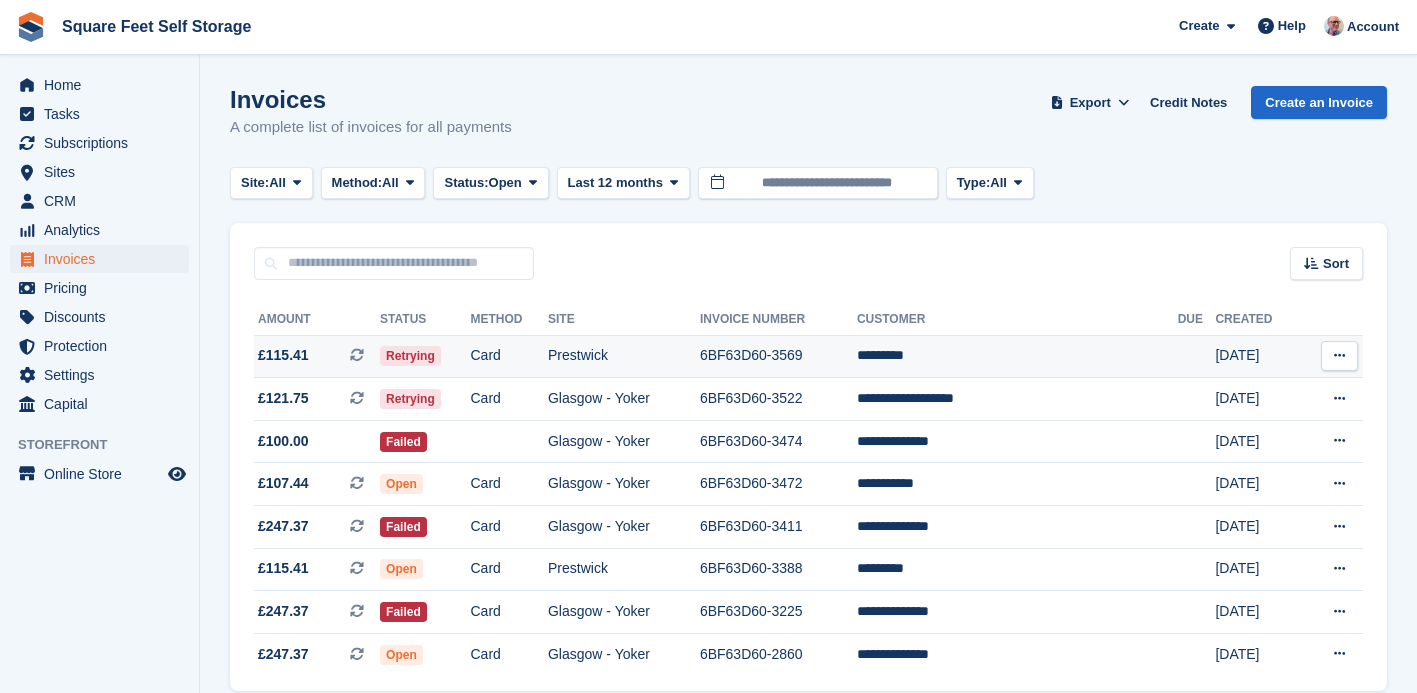 click on "*********" at bounding box center (1017, 356) 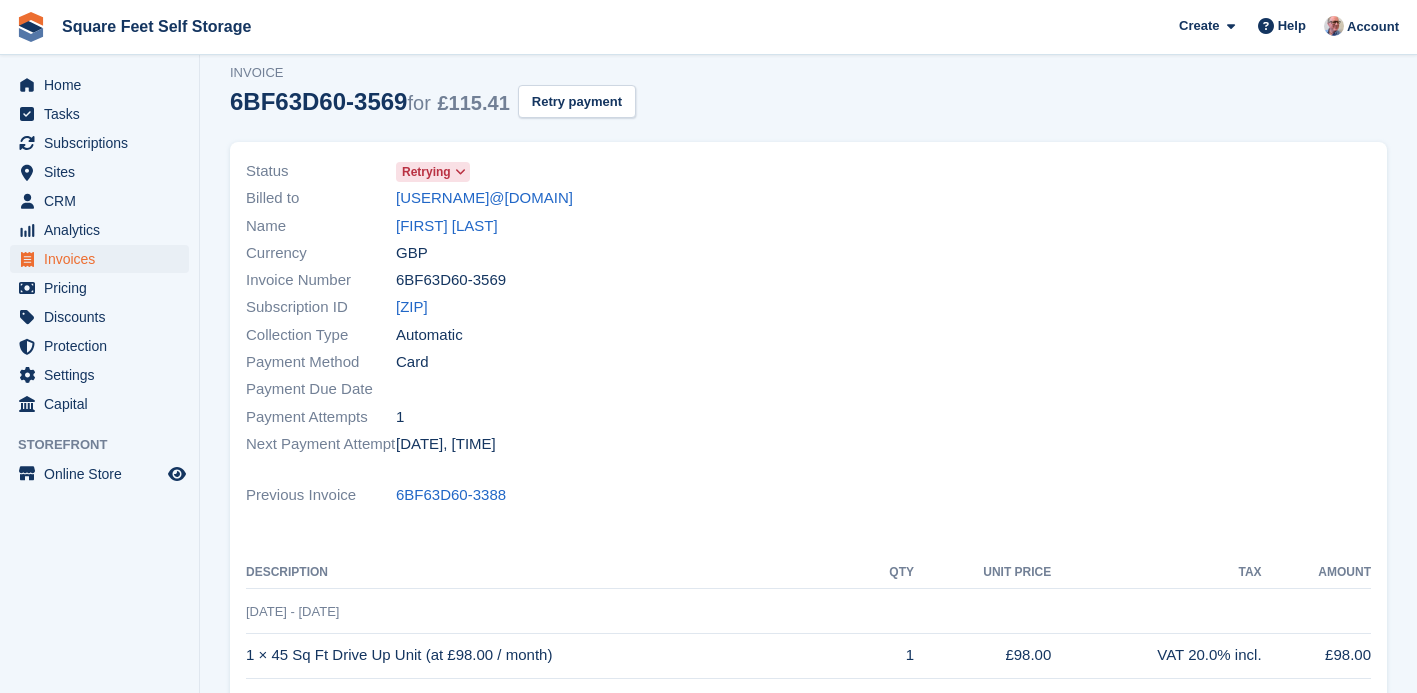 scroll, scrollTop: 0, scrollLeft: 0, axis: both 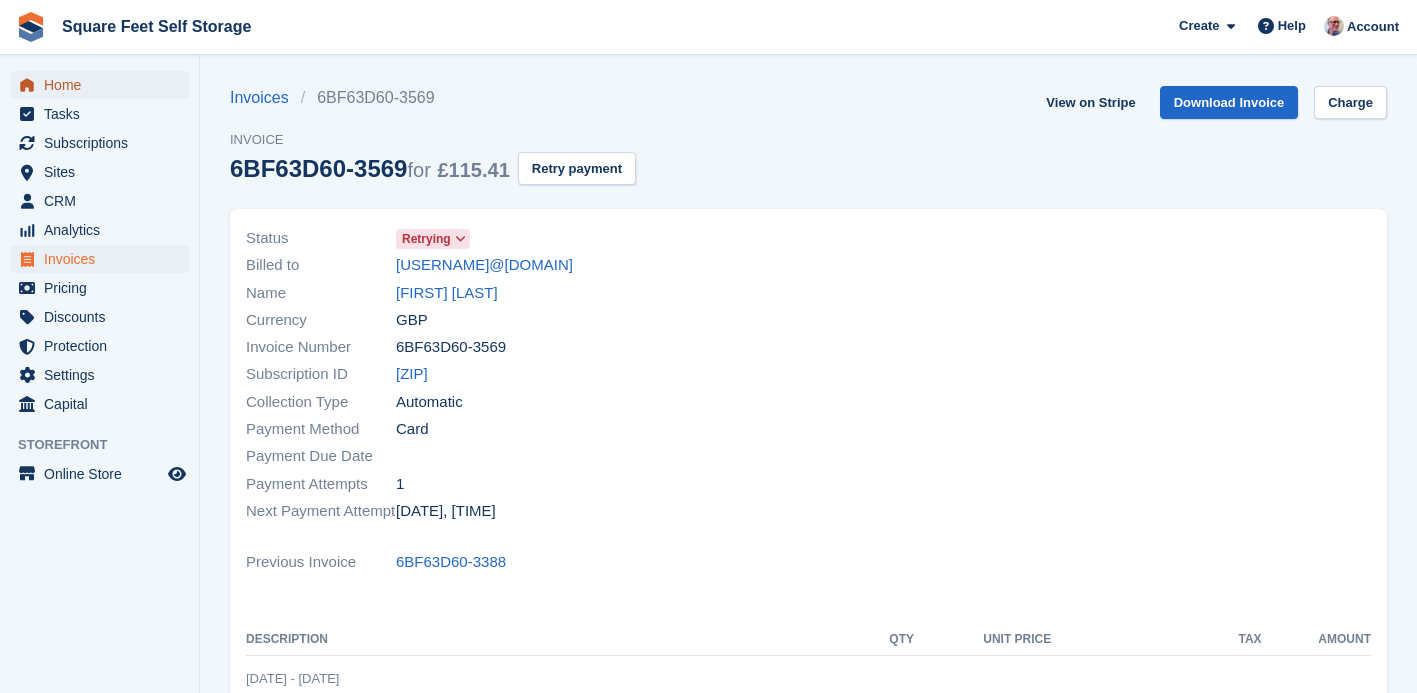 click on "Home" at bounding box center (104, 85) 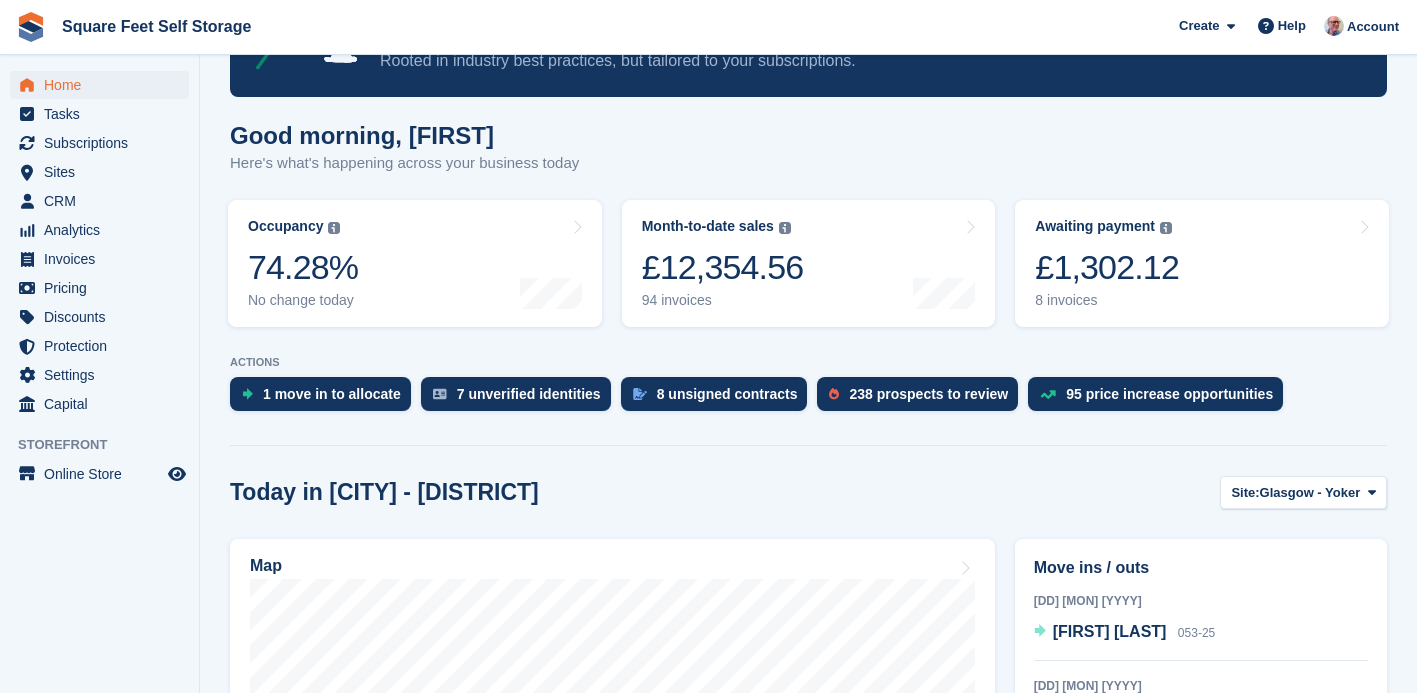 scroll, scrollTop: 0, scrollLeft: 0, axis: both 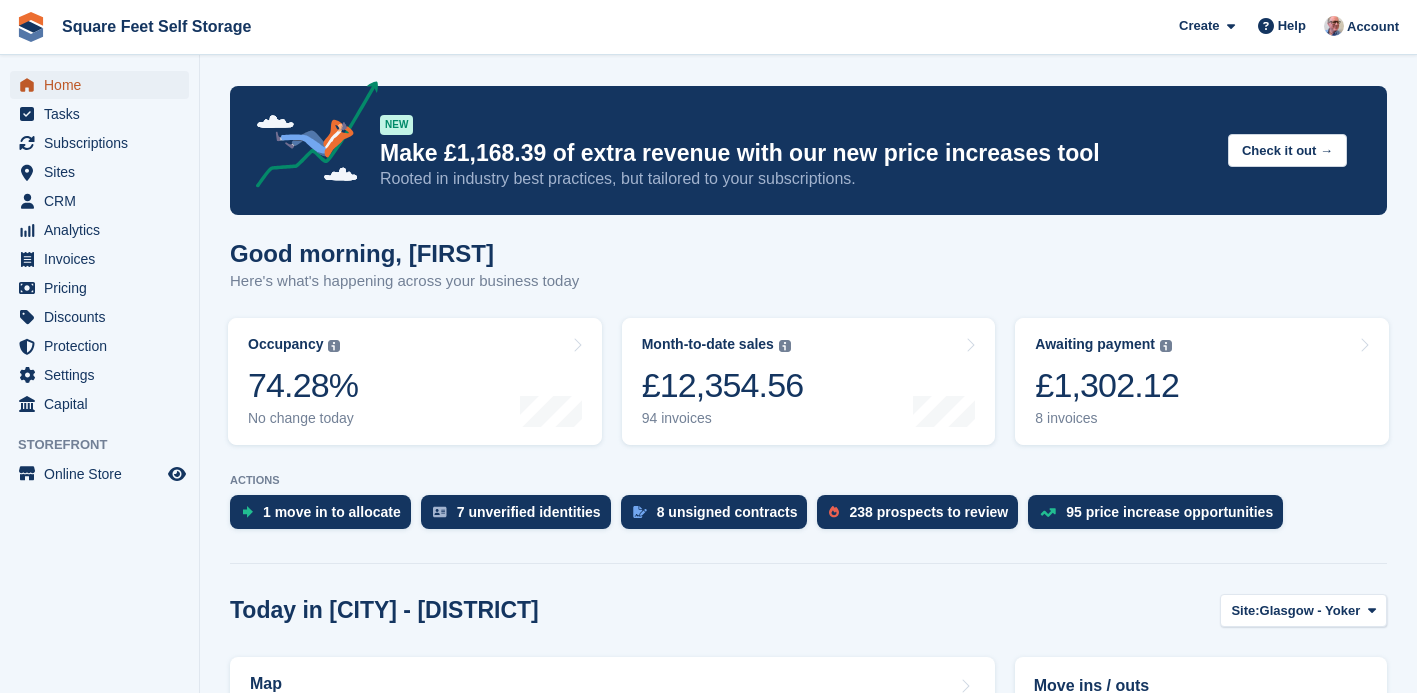 click on "Home" at bounding box center [104, 85] 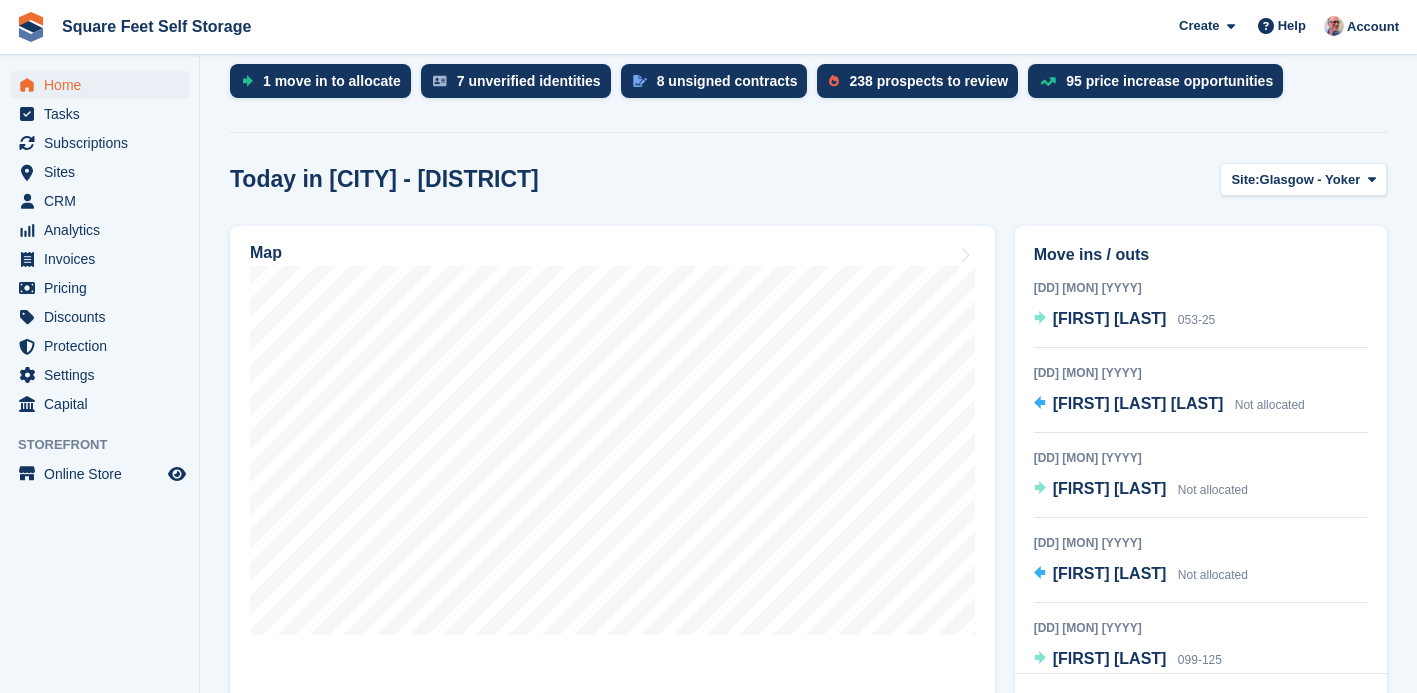 scroll, scrollTop: 441, scrollLeft: 0, axis: vertical 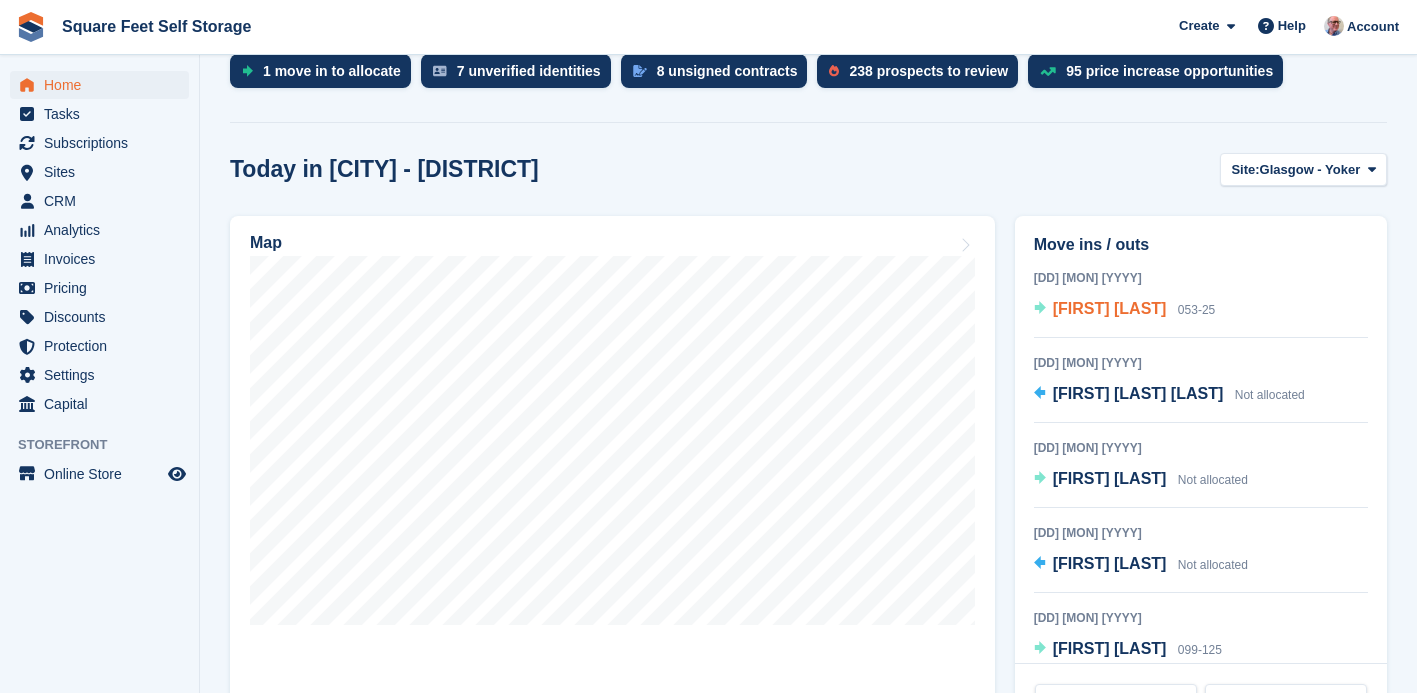 click on "[FIRST] [LAST]" at bounding box center [1110, 308] 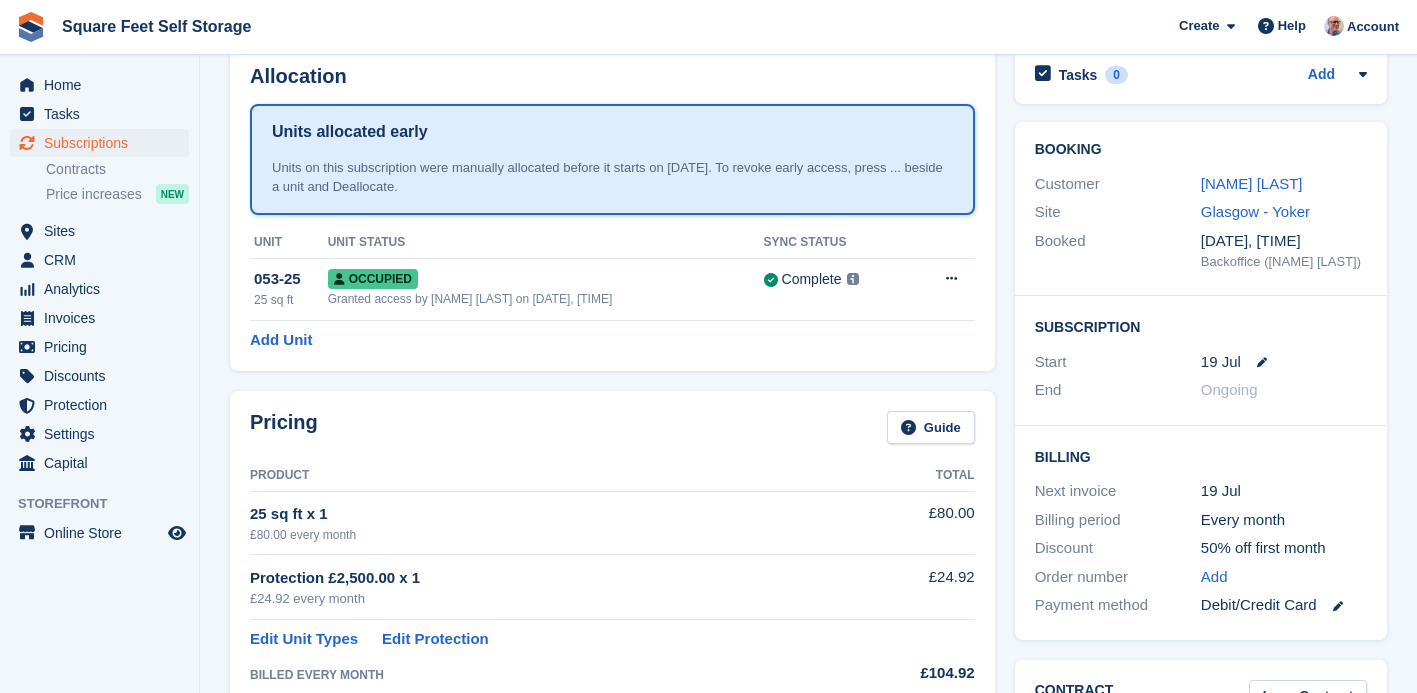 scroll, scrollTop: 0, scrollLeft: 0, axis: both 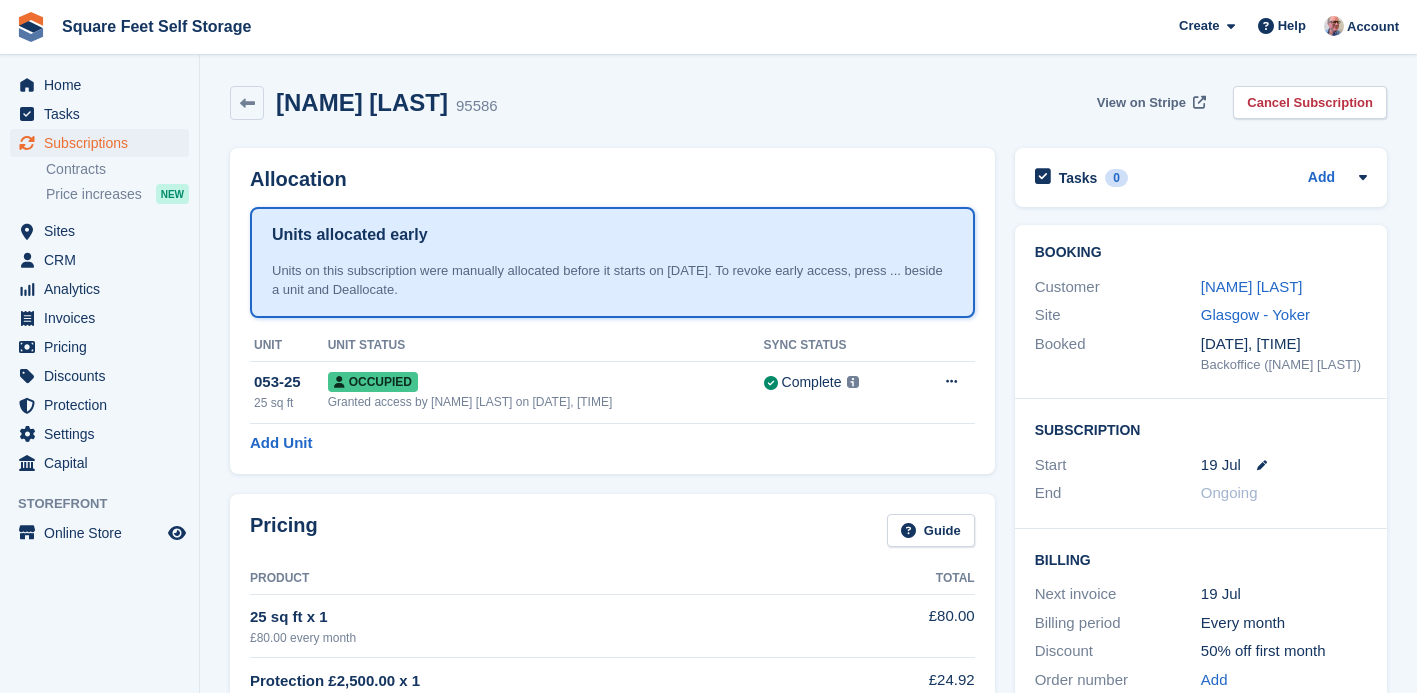 click on "View on Stripe" at bounding box center [1141, 103] 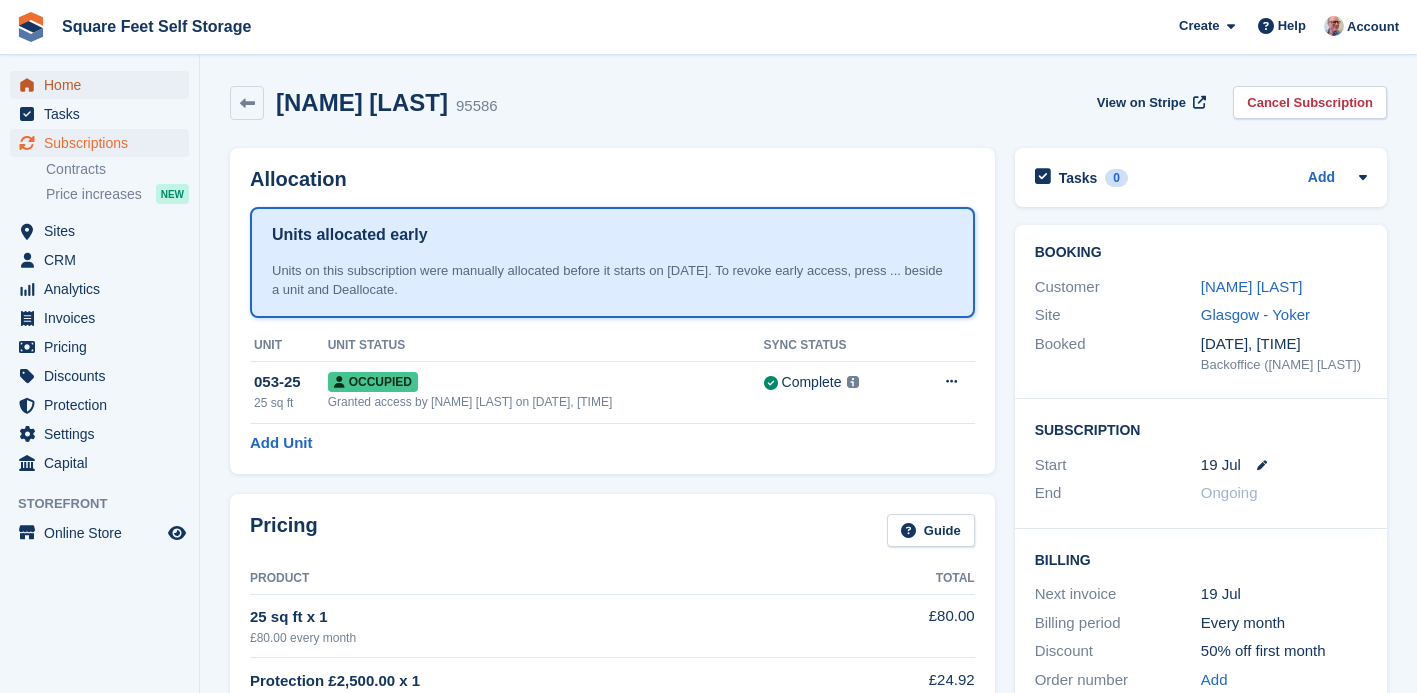 click on "Home" at bounding box center (104, 85) 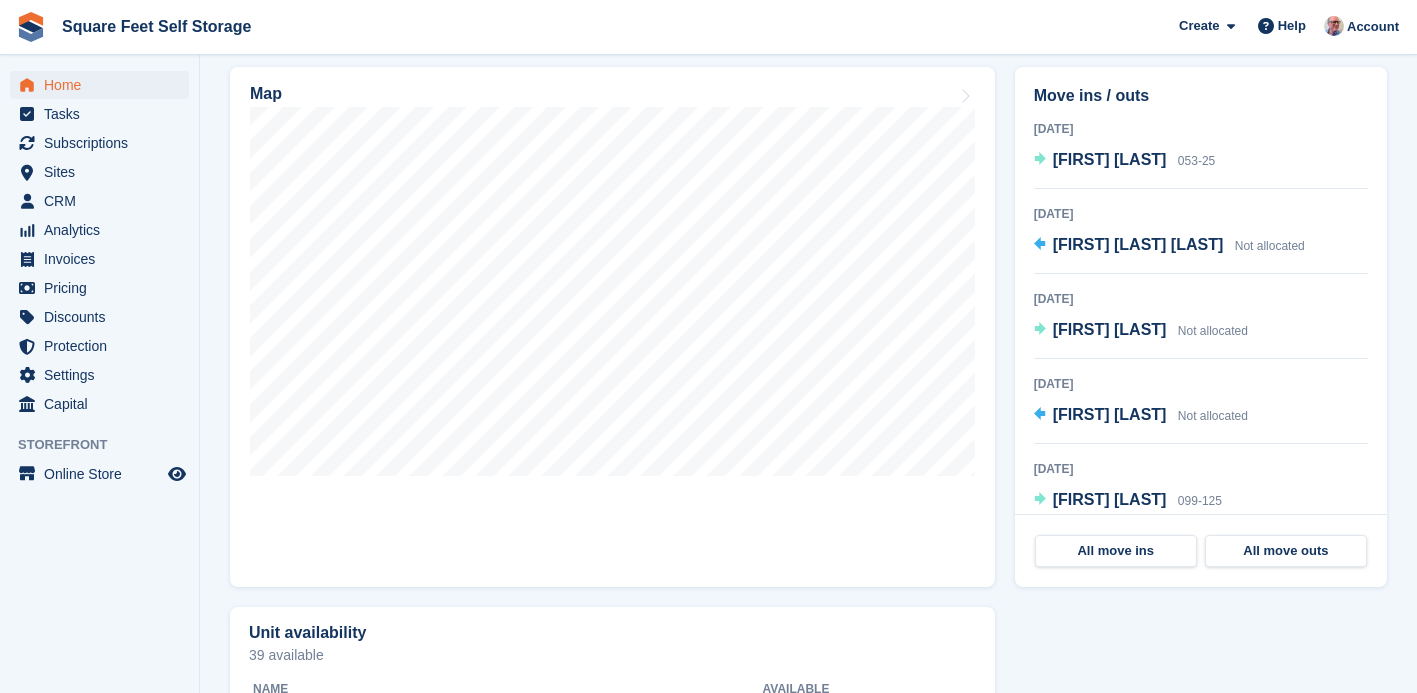 scroll, scrollTop: 642, scrollLeft: 0, axis: vertical 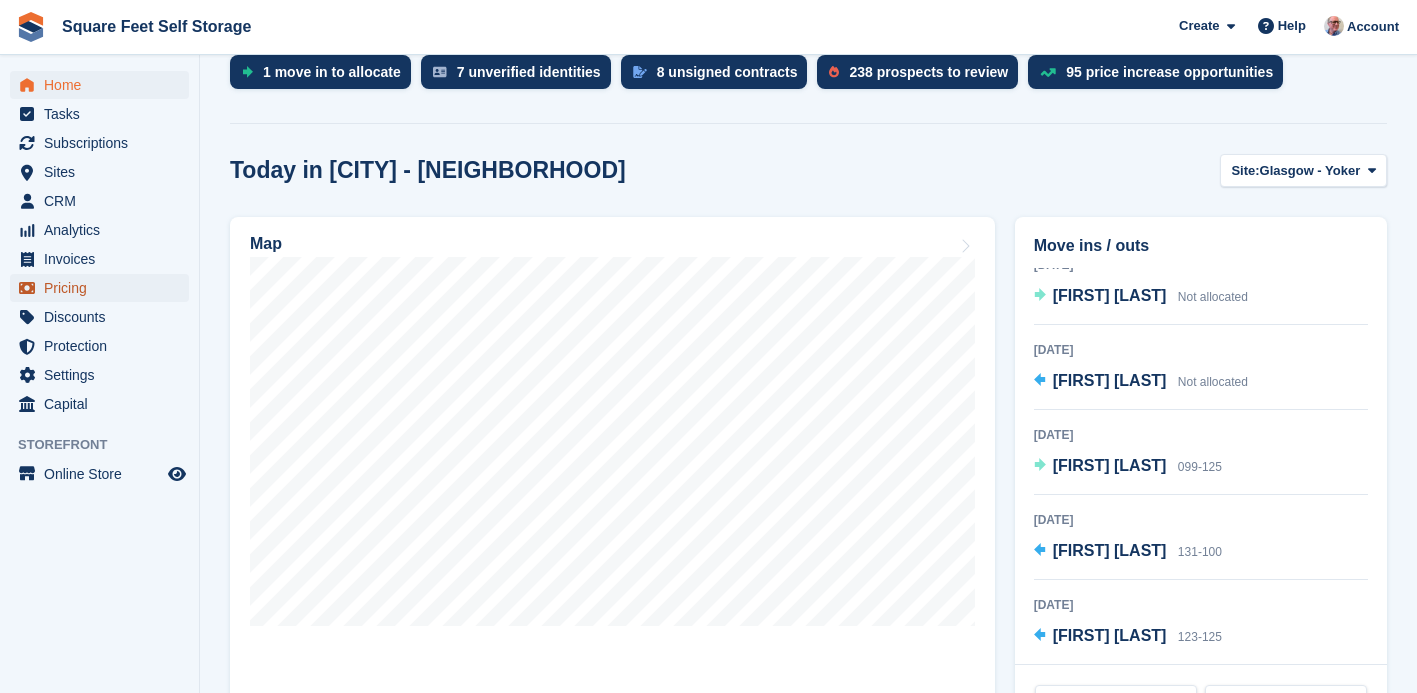 click on "Pricing" at bounding box center [104, 288] 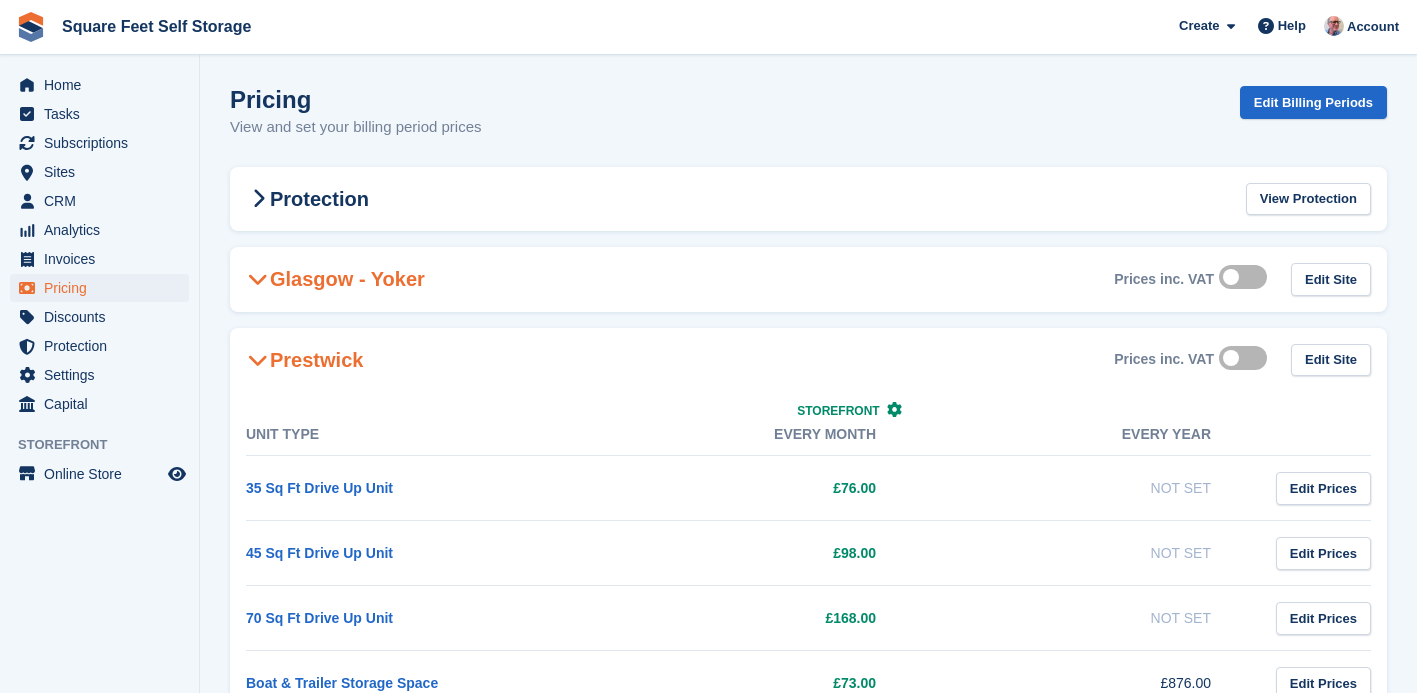 scroll, scrollTop: 0, scrollLeft: 0, axis: both 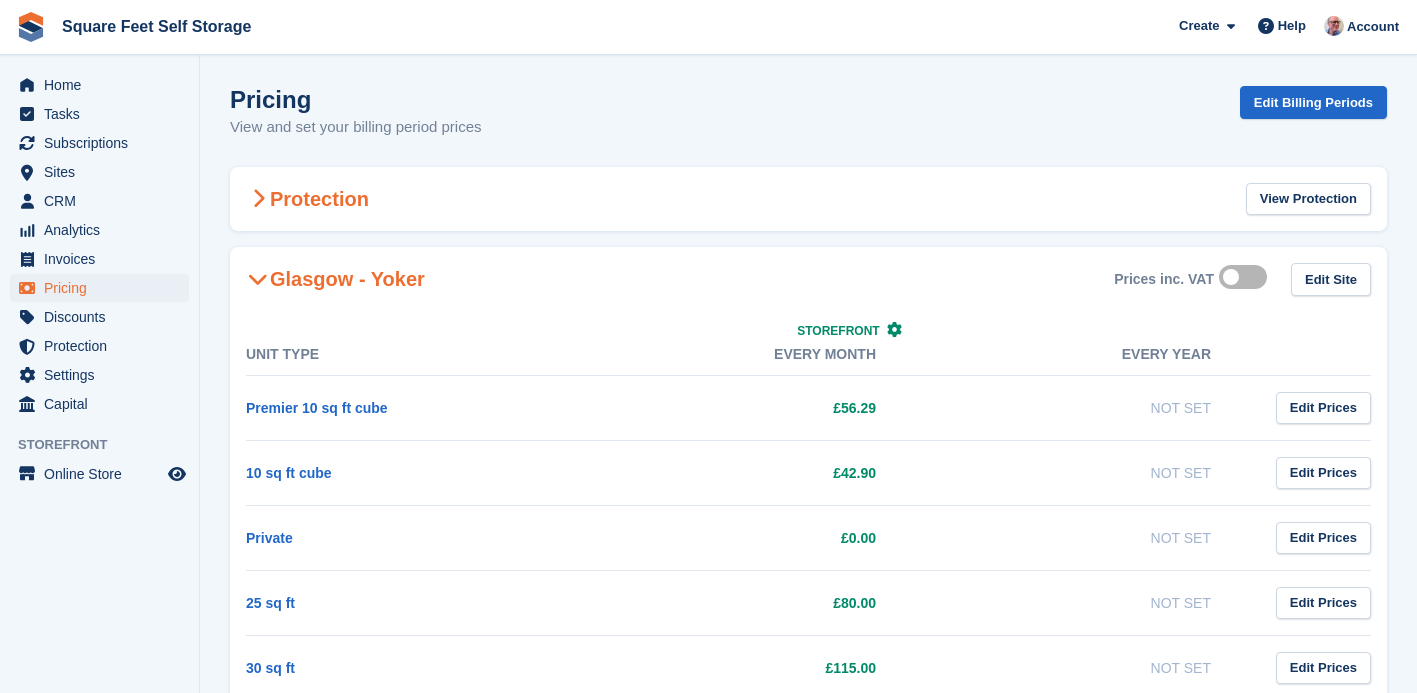 click at bounding box center (258, 199) 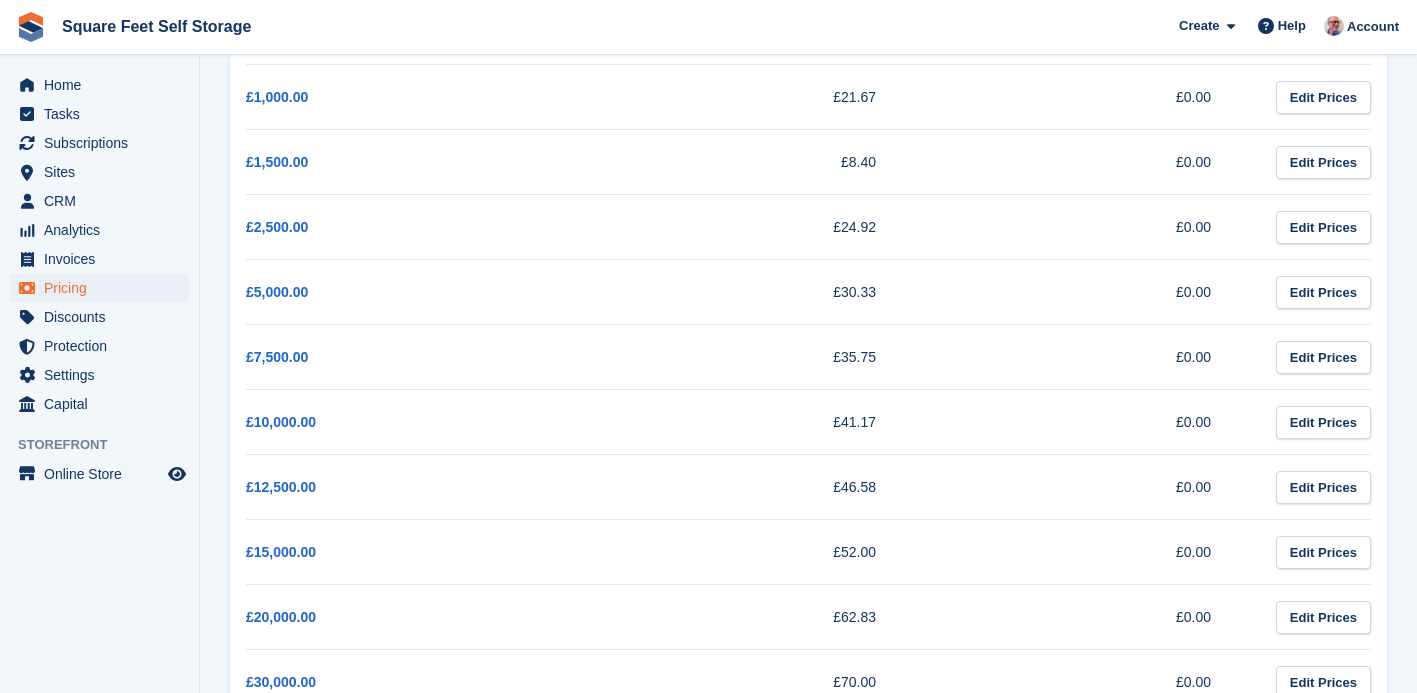 scroll, scrollTop: 227, scrollLeft: 0, axis: vertical 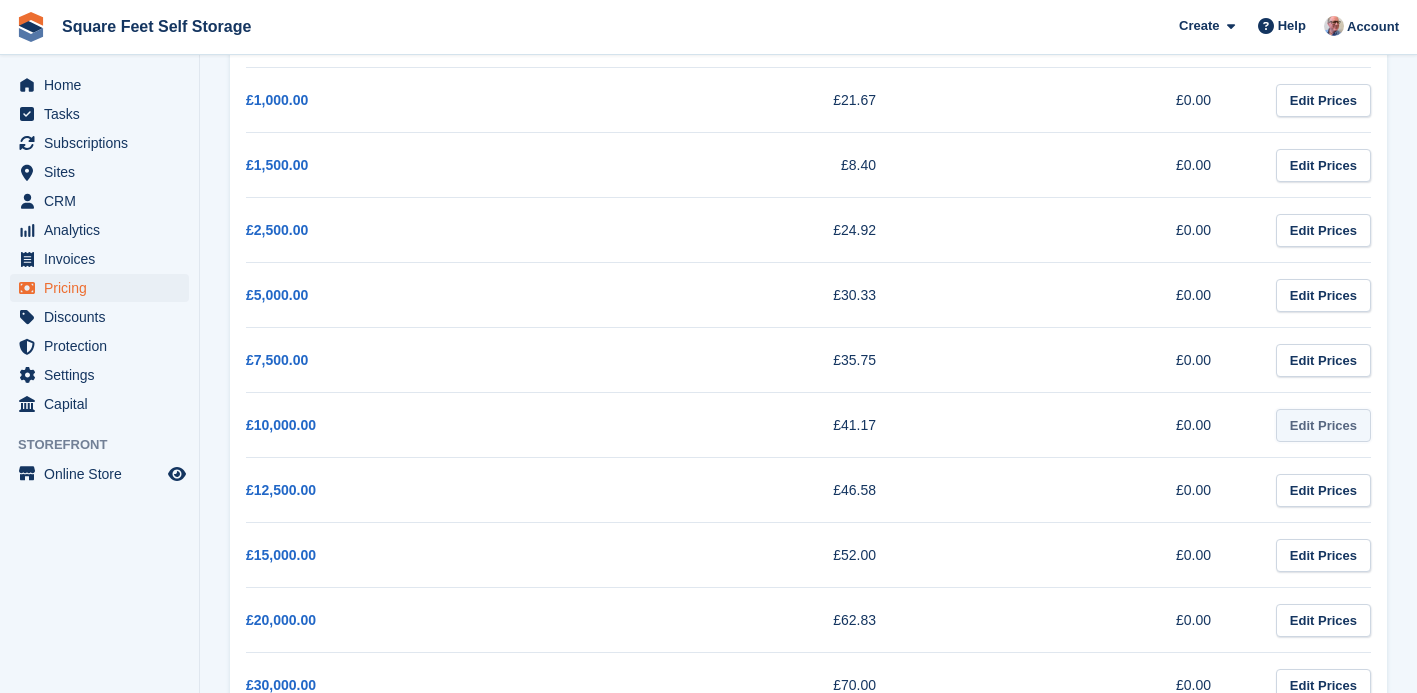click on "Edit Prices" at bounding box center (1323, 425) 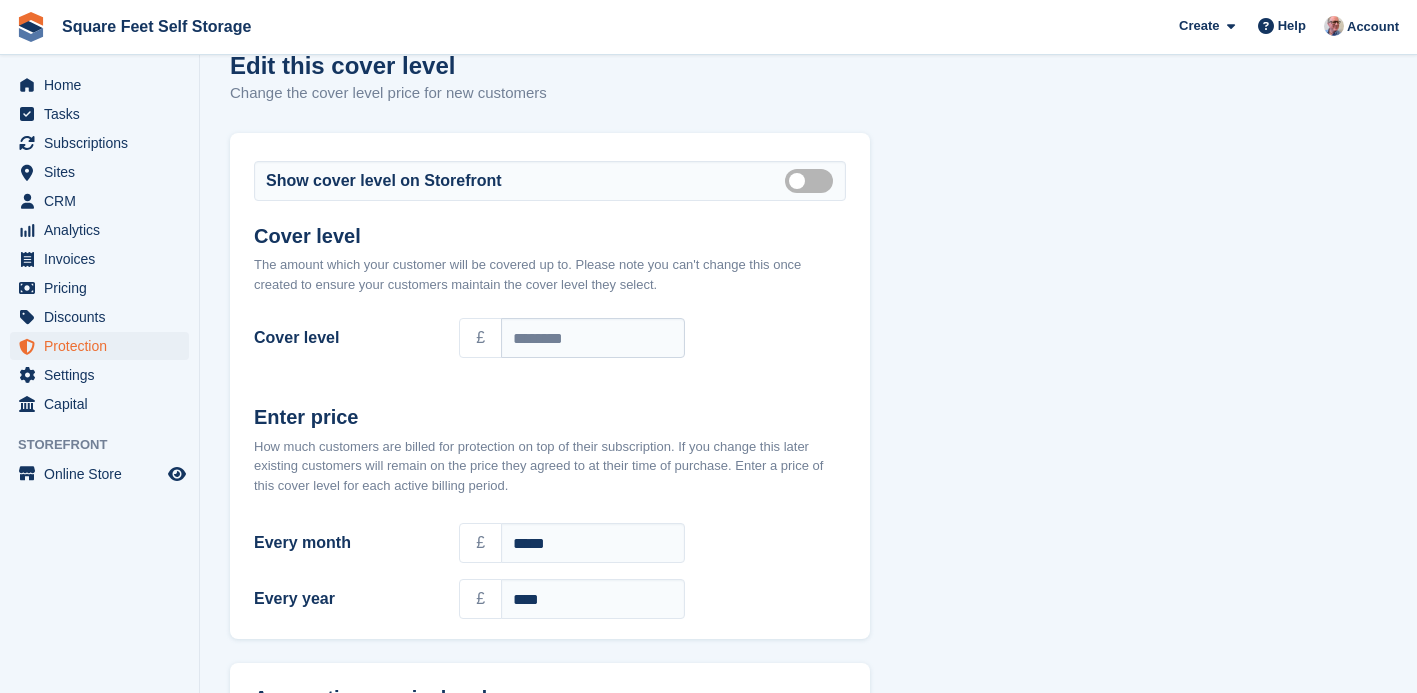 scroll, scrollTop: 0, scrollLeft: 0, axis: both 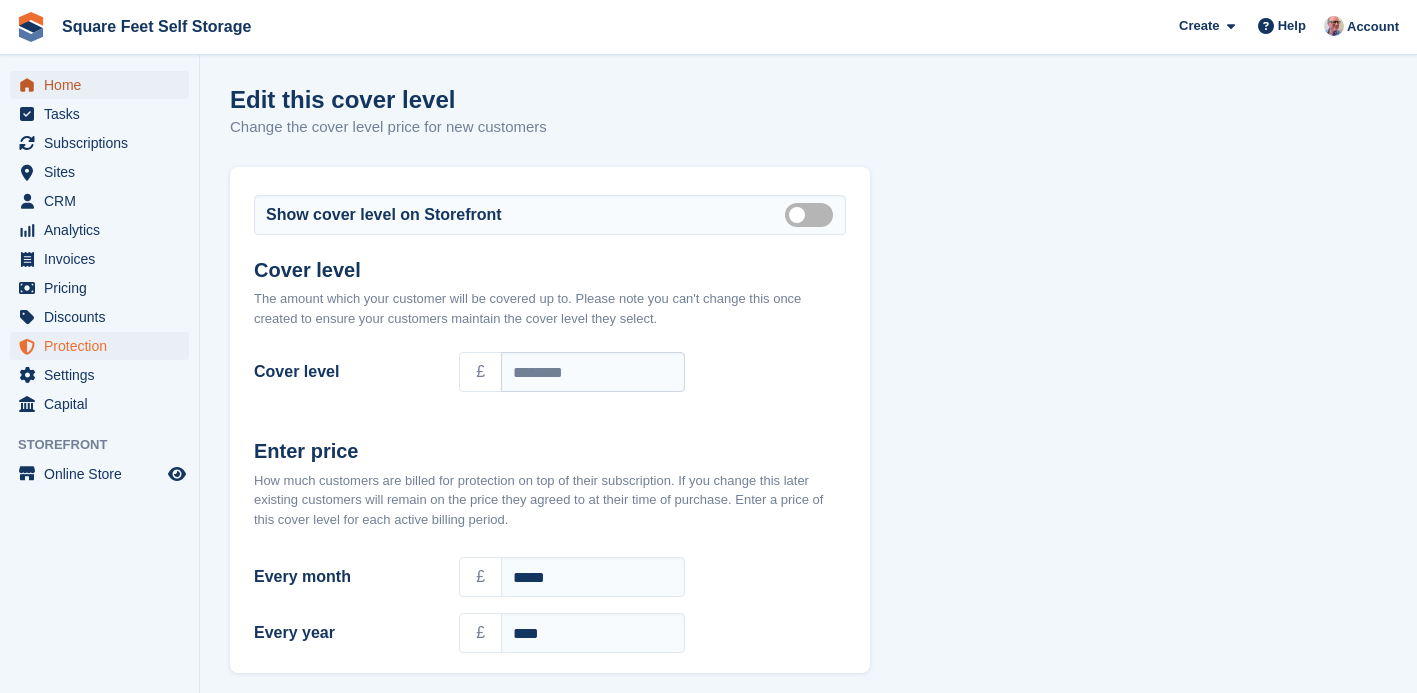 click on "Home" at bounding box center (104, 85) 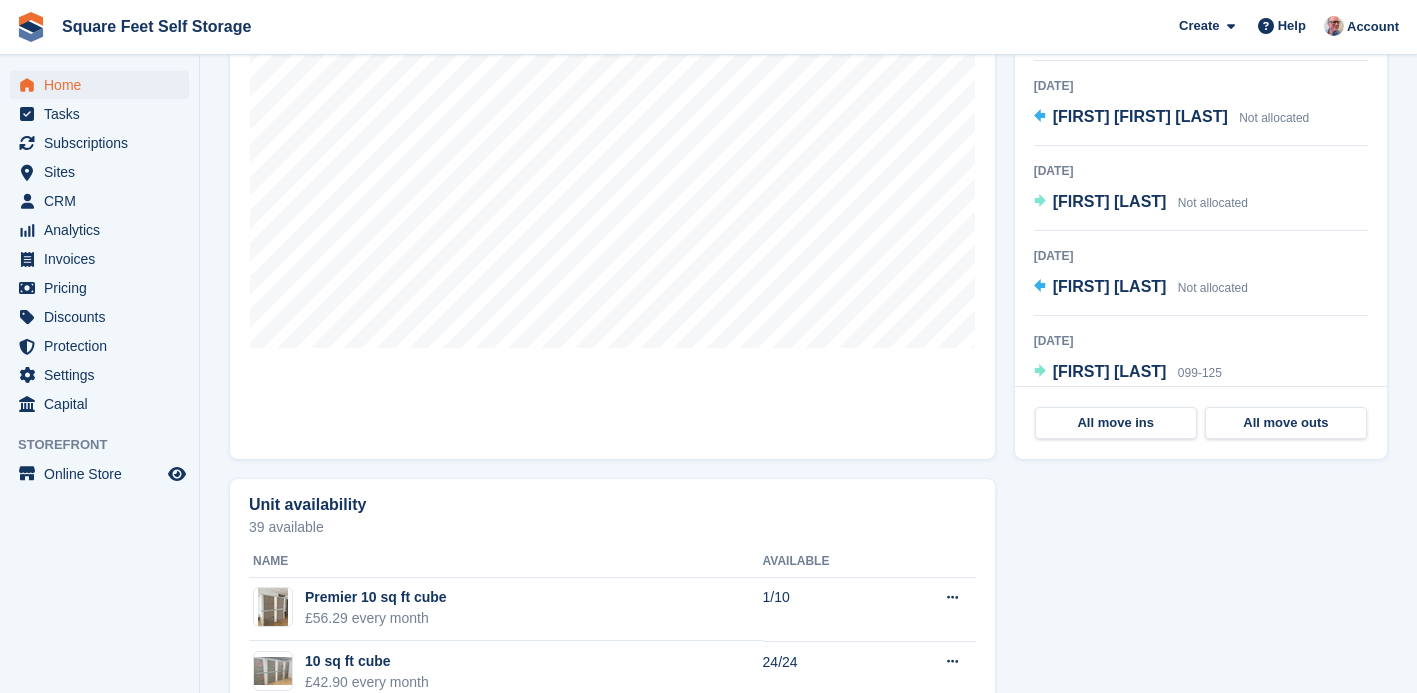 scroll, scrollTop: 715, scrollLeft: 0, axis: vertical 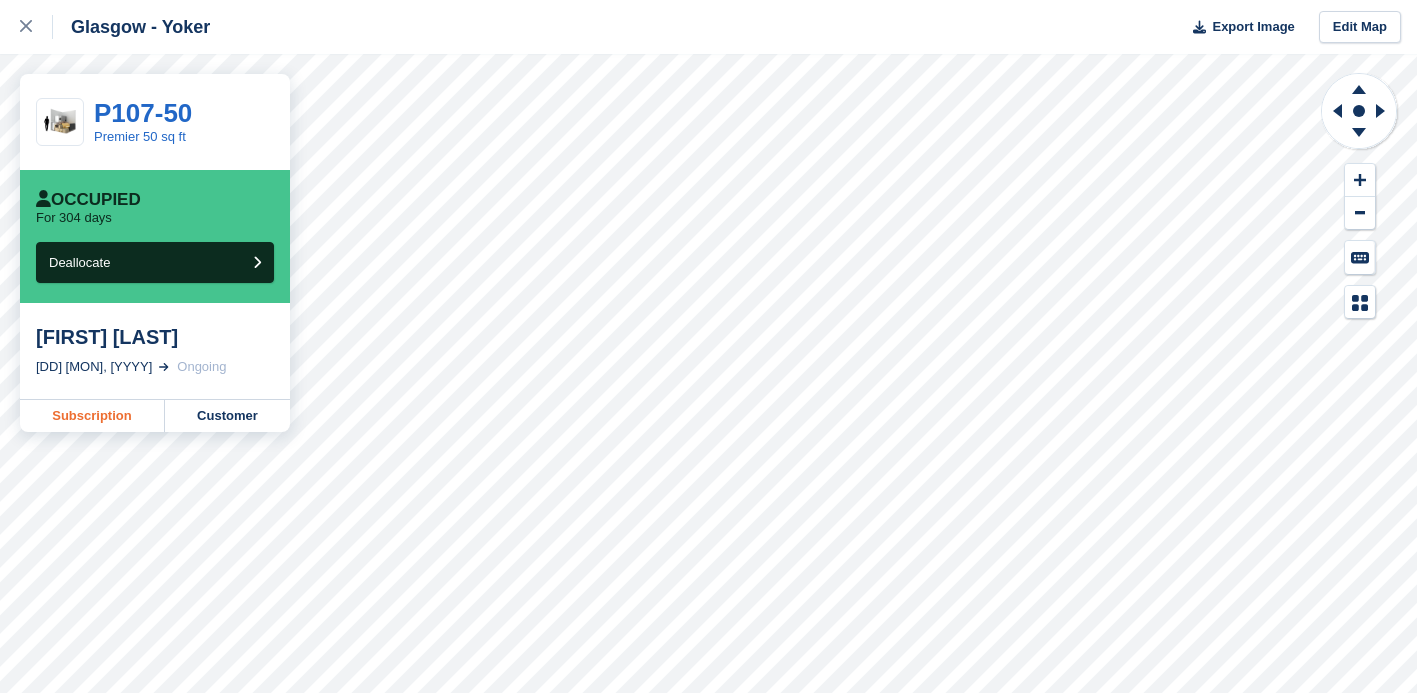 click on "Subscription" at bounding box center (92, 416) 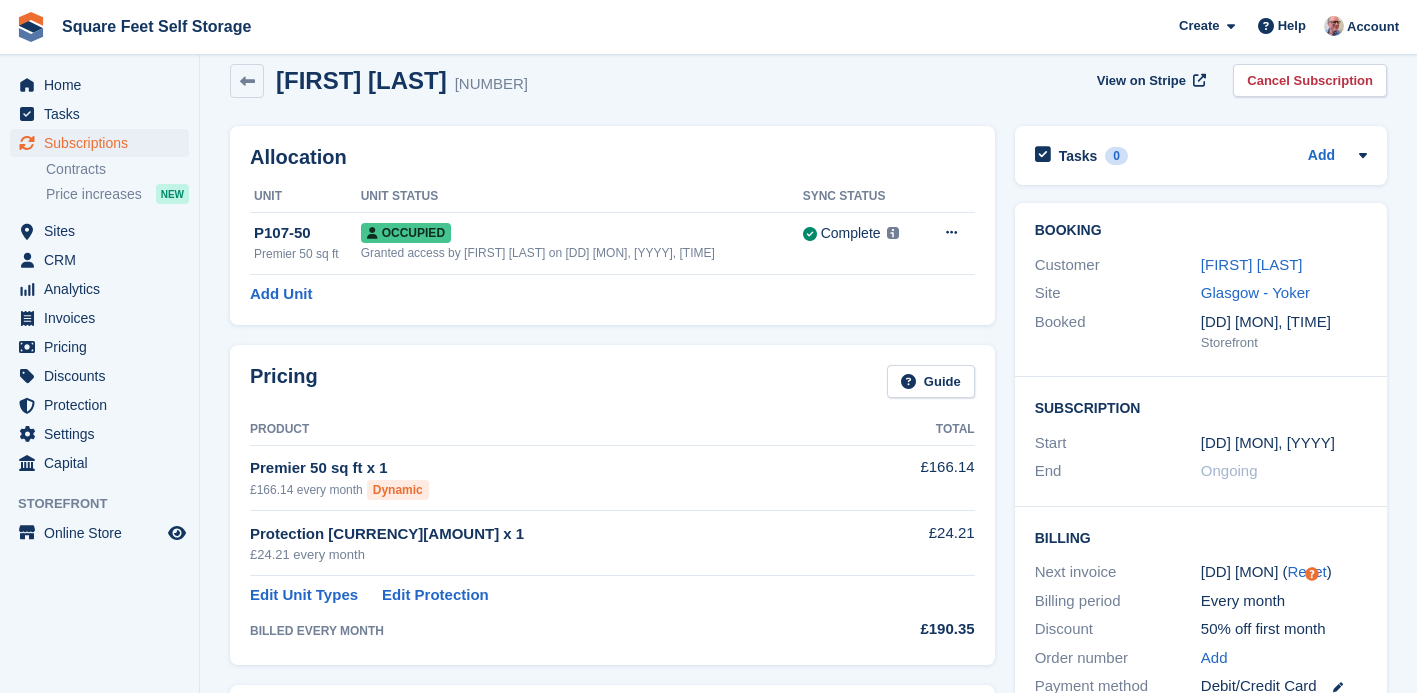 scroll, scrollTop: 33, scrollLeft: 0, axis: vertical 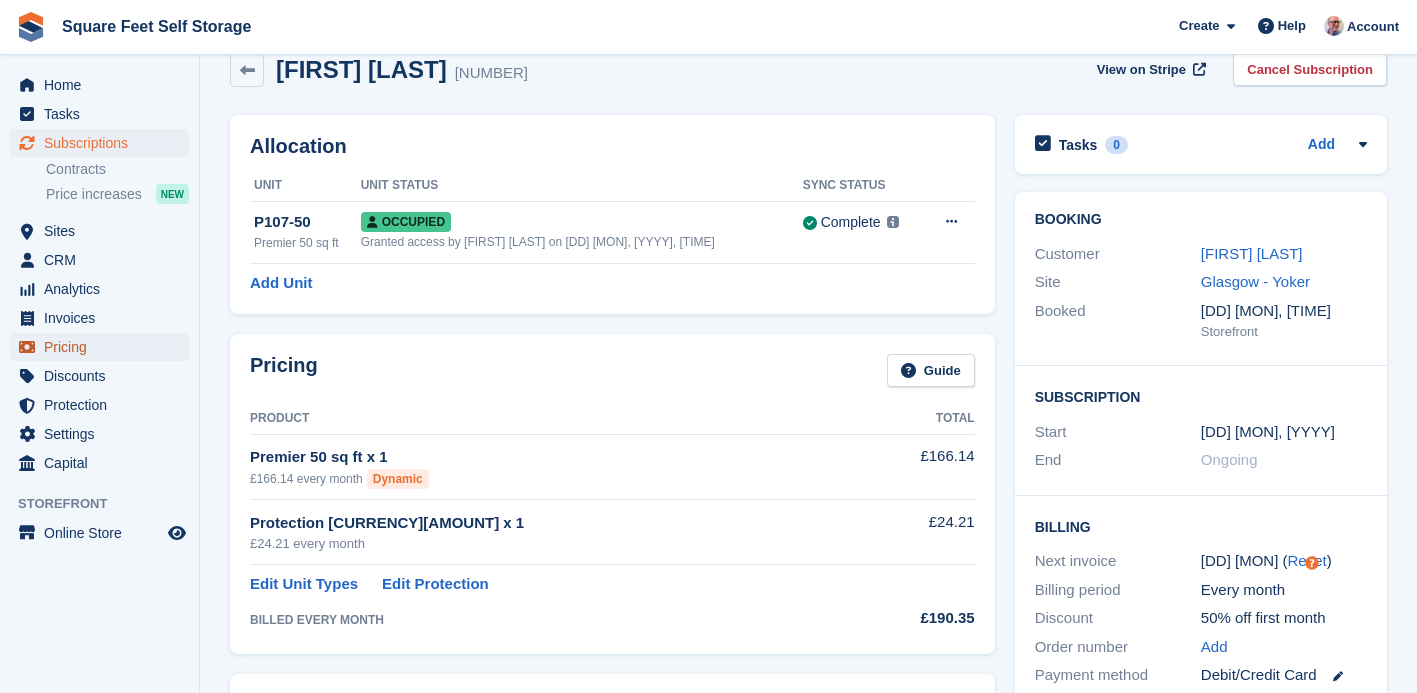 click on "Pricing" at bounding box center (104, 347) 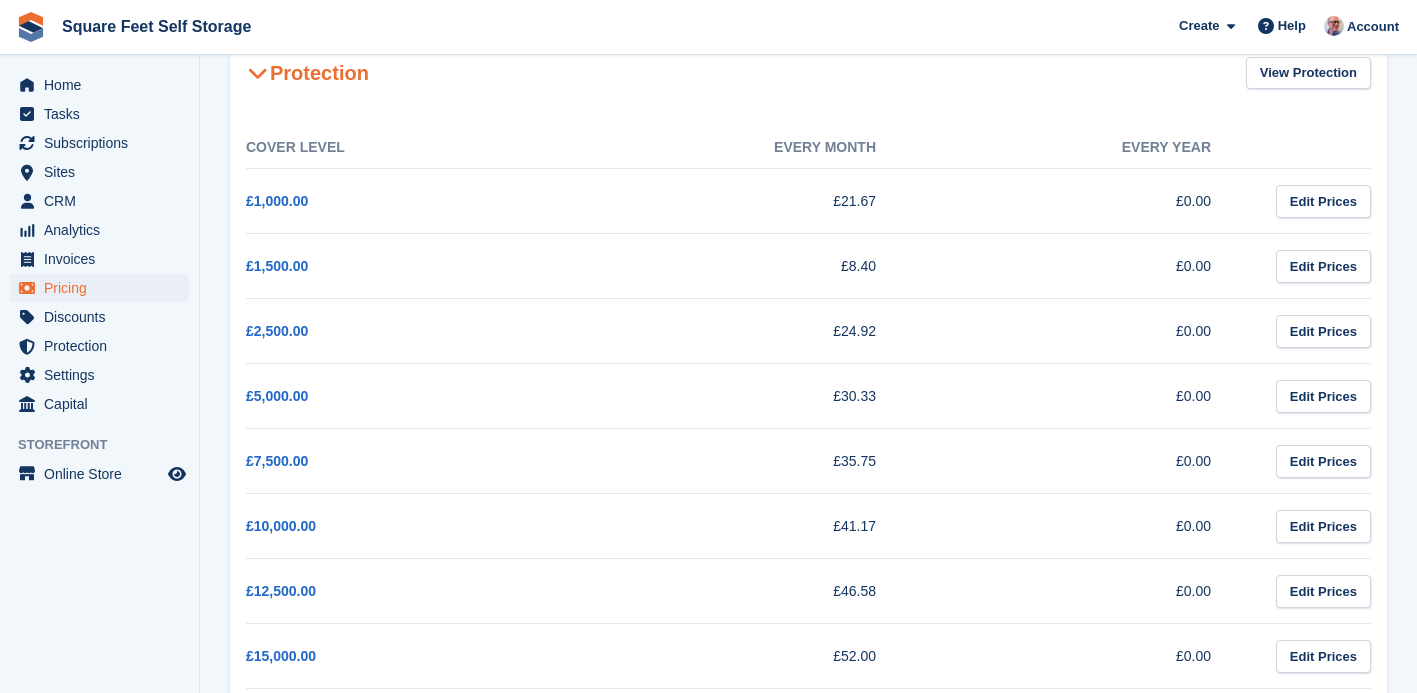 scroll, scrollTop: 129, scrollLeft: 0, axis: vertical 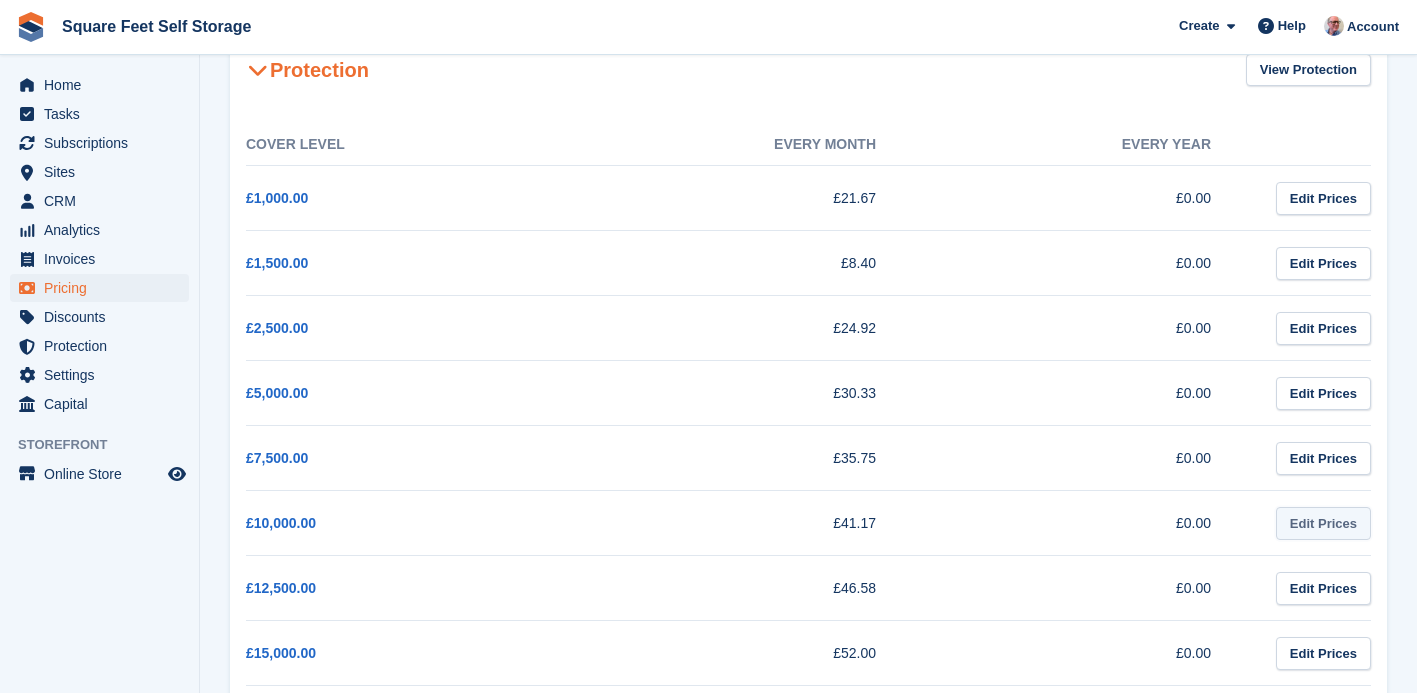 click on "Edit Prices" at bounding box center [1323, 523] 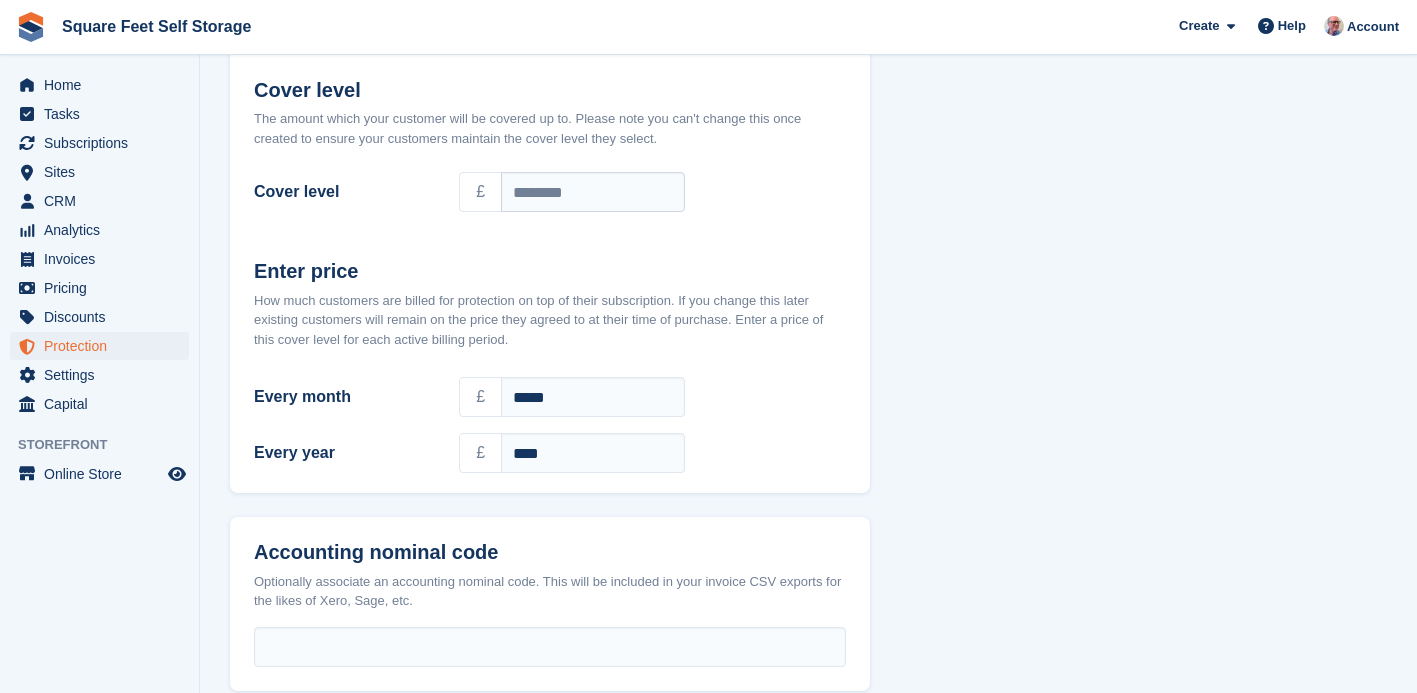 scroll, scrollTop: 0, scrollLeft: 0, axis: both 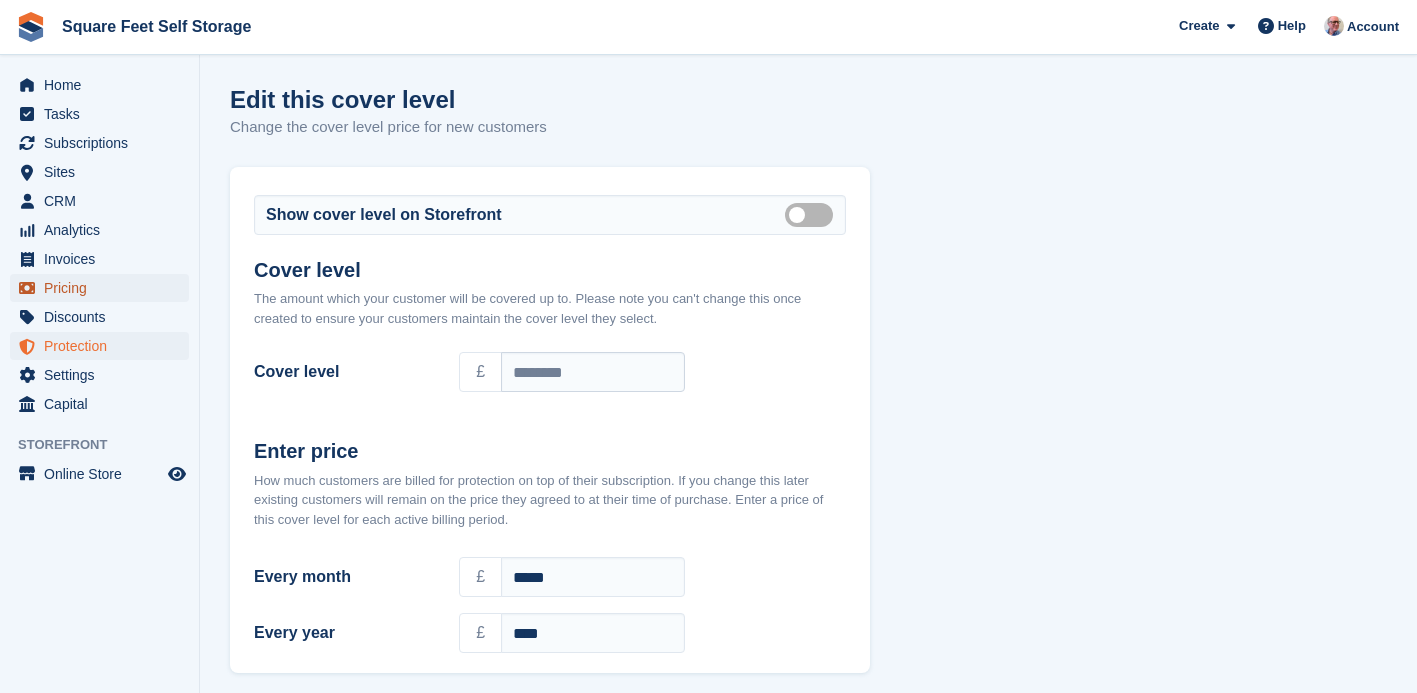 click on "Pricing" at bounding box center (104, 288) 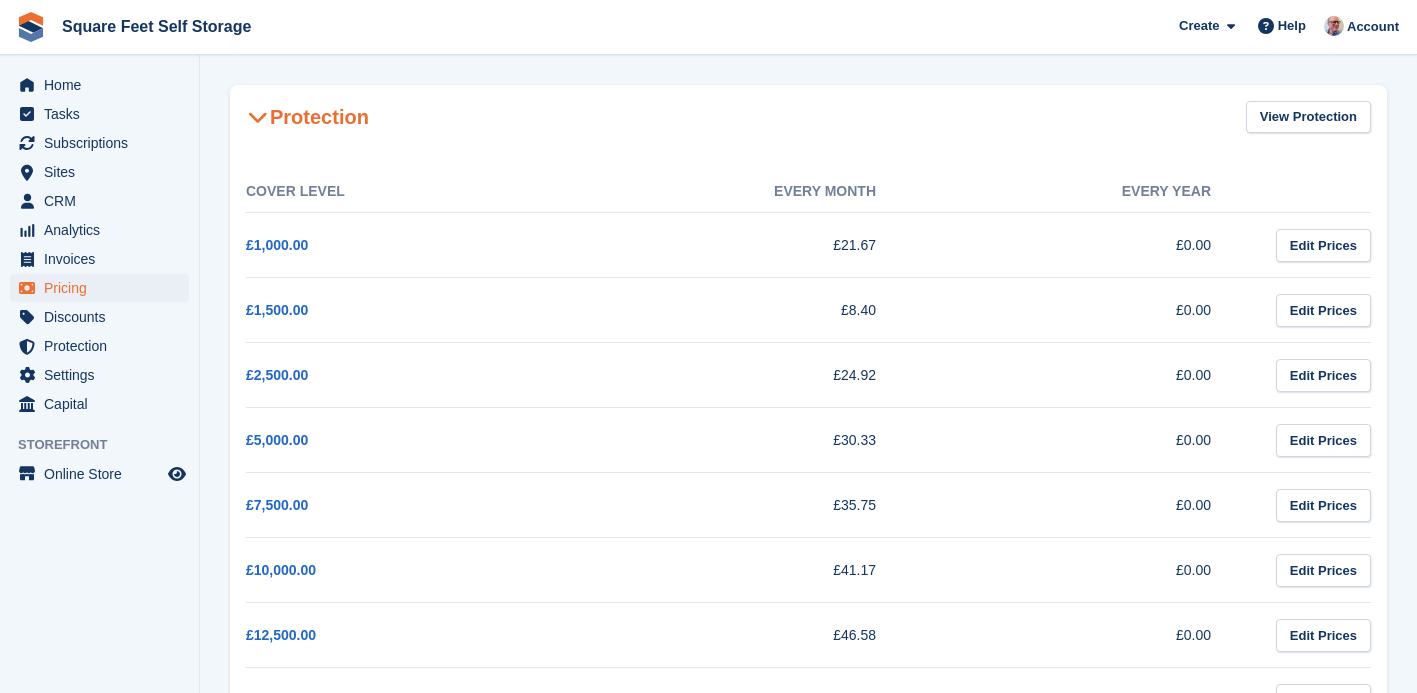 scroll, scrollTop: 80, scrollLeft: 0, axis: vertical 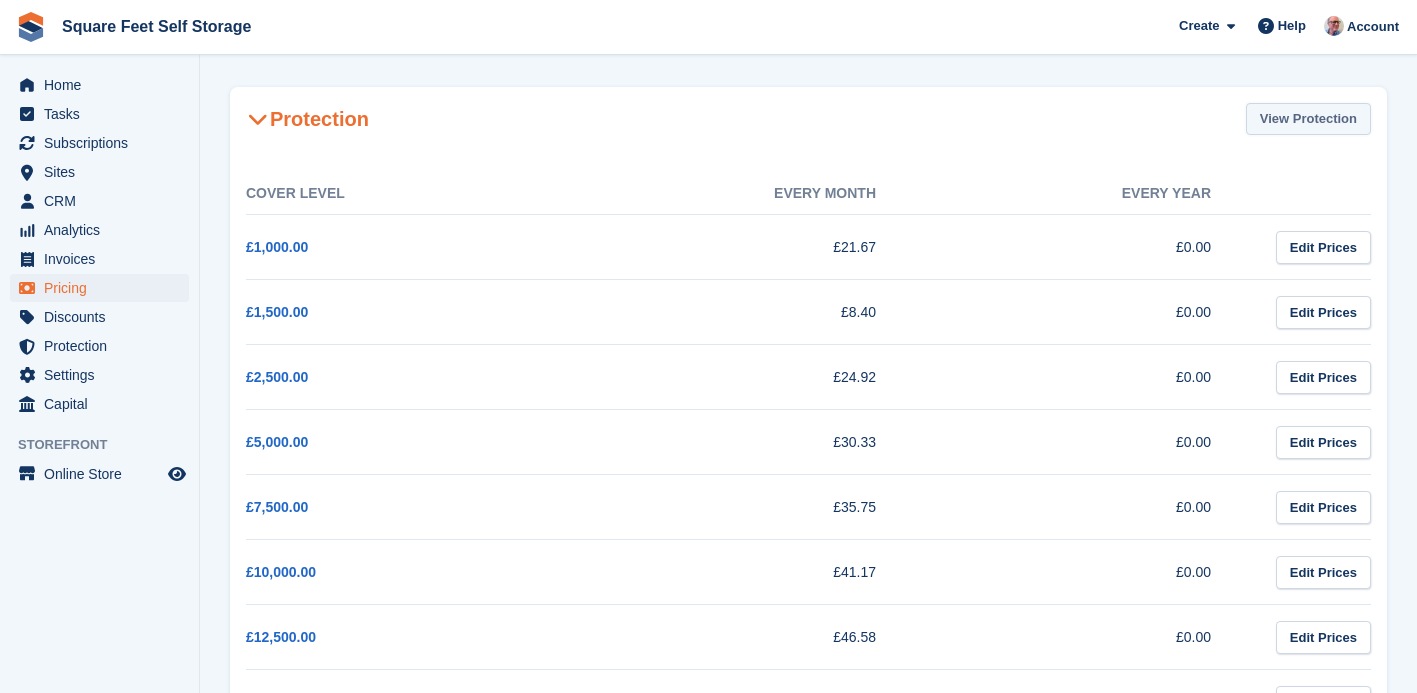 click on "View Protection" at bounding box center [1308, 119] 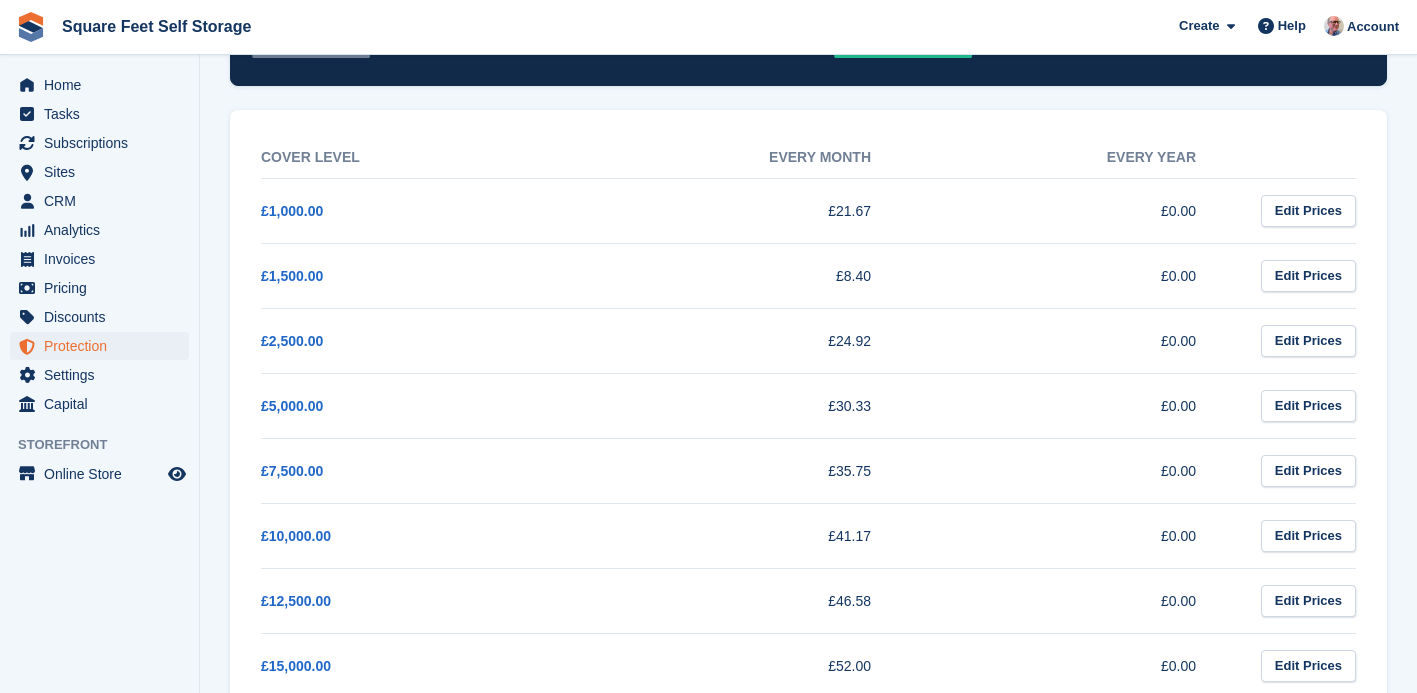 scroll, scrollTop: 266, scrollLeft: 0, axis: vertical 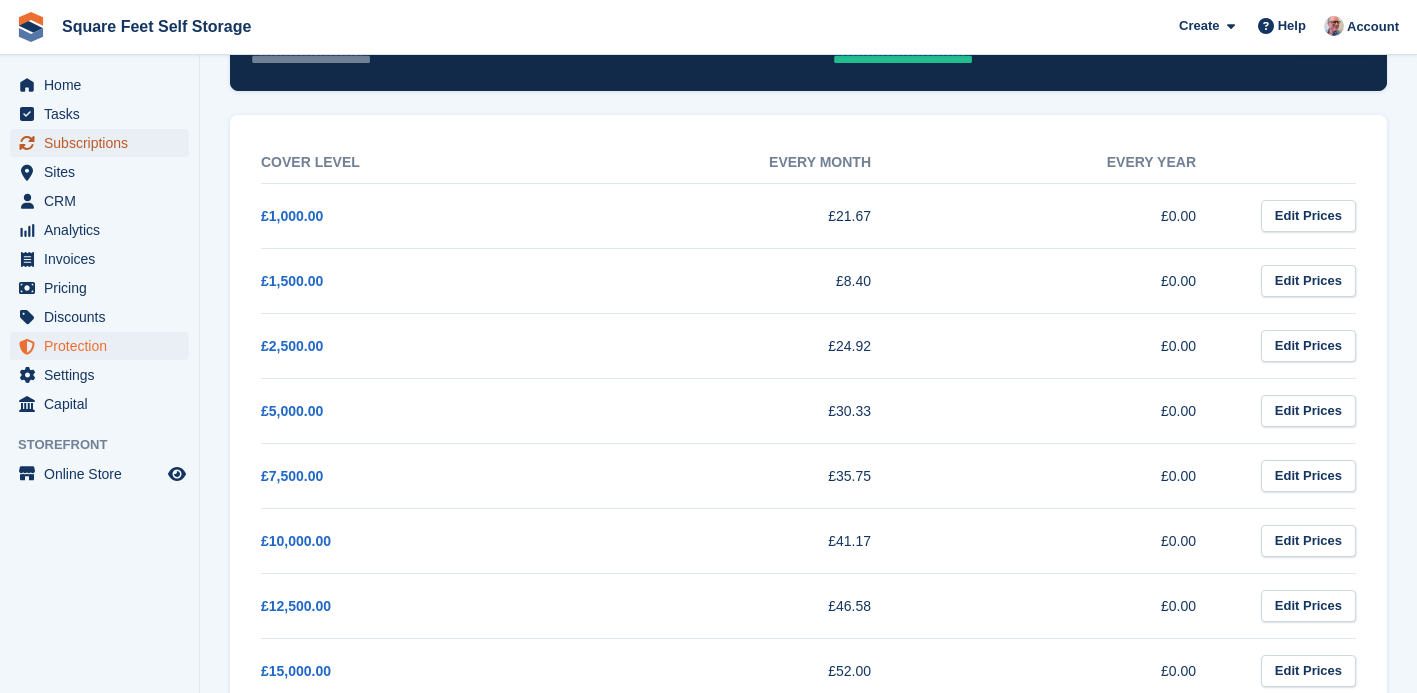 click on "Subscriptions" at bounding box center (104, 143) 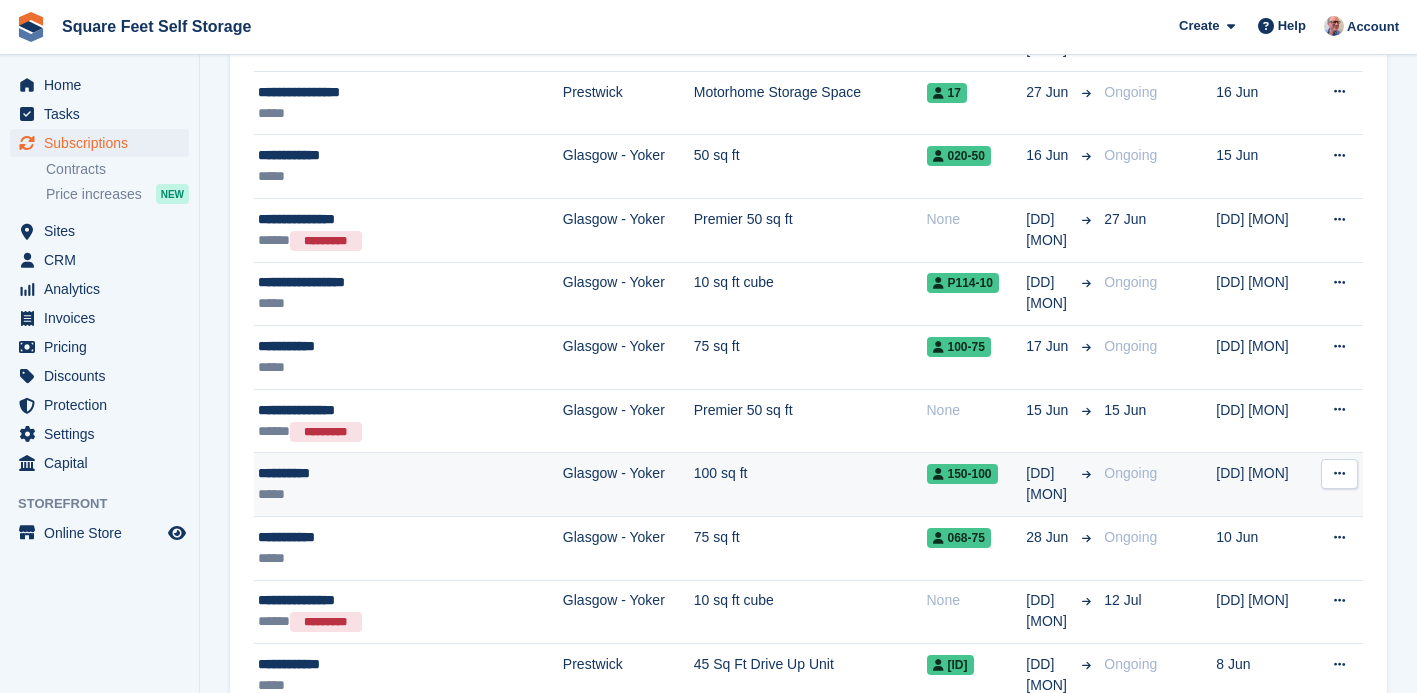 scroll, scrollTop: 1690, scrollLeft: 0, axis: vertical 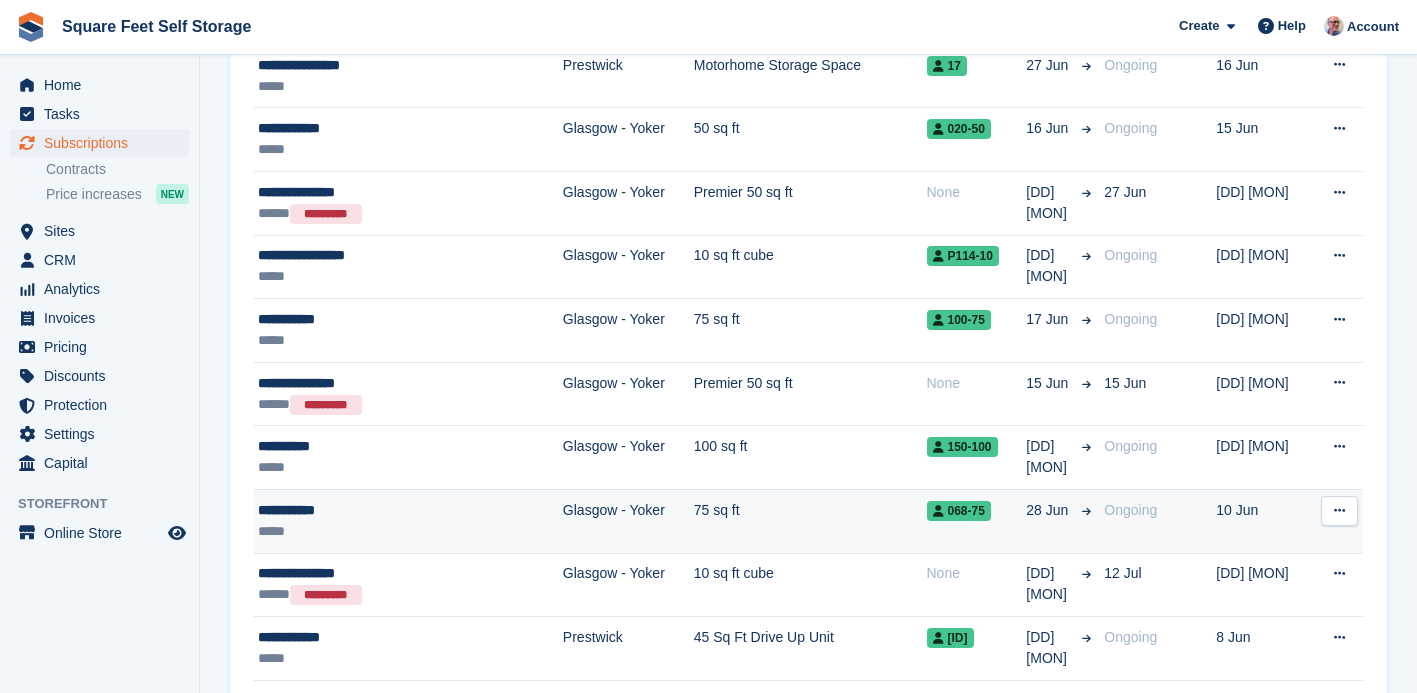 click on "Glasgow - Yoker" at bounding box center (628, 521) 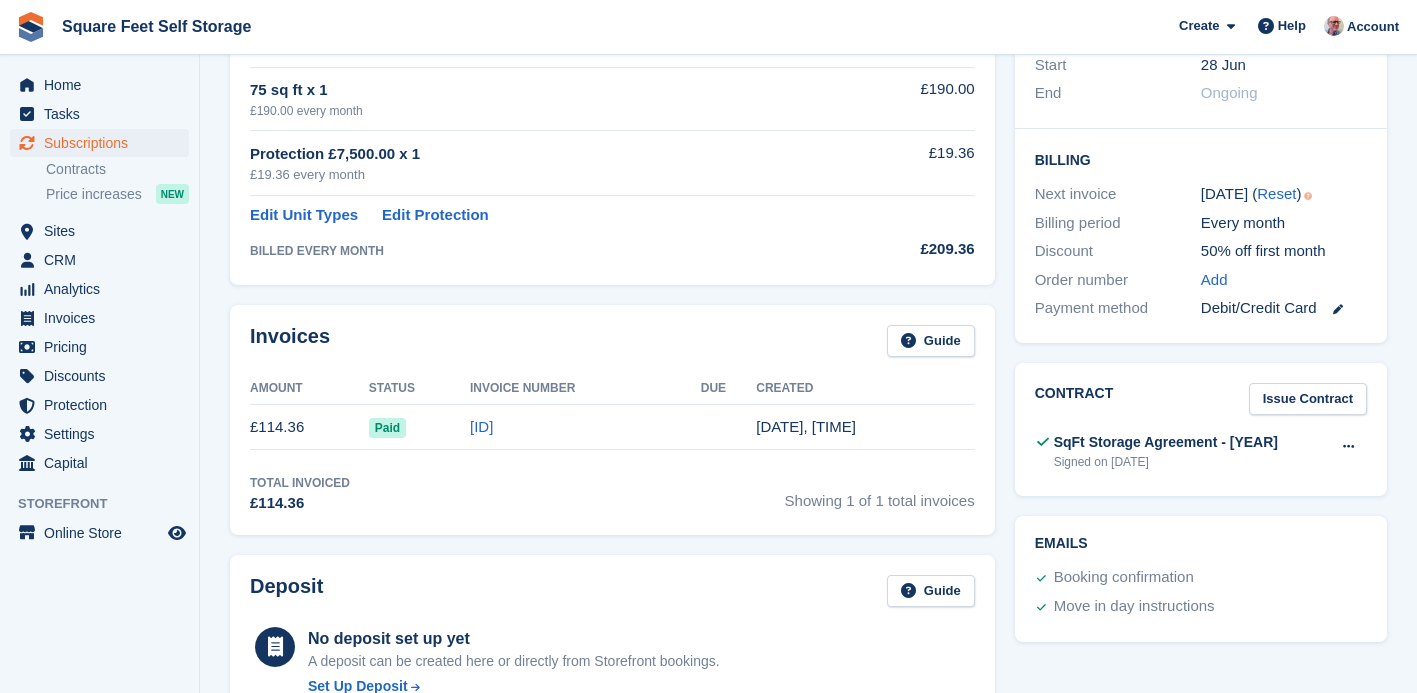 scroll, scrollTop: 347, scrollLeft: 0, axis: vertical 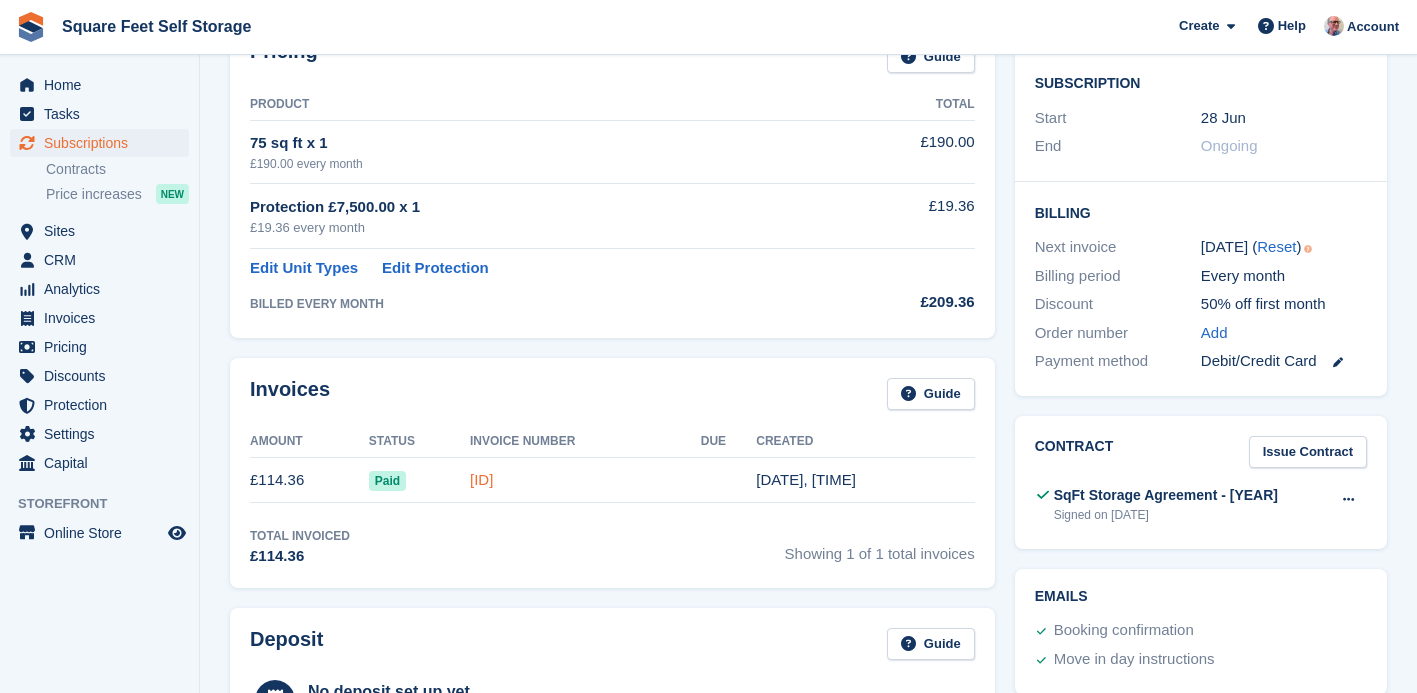 click on "6BF63D60-3449" at bounding box center (481, 479) 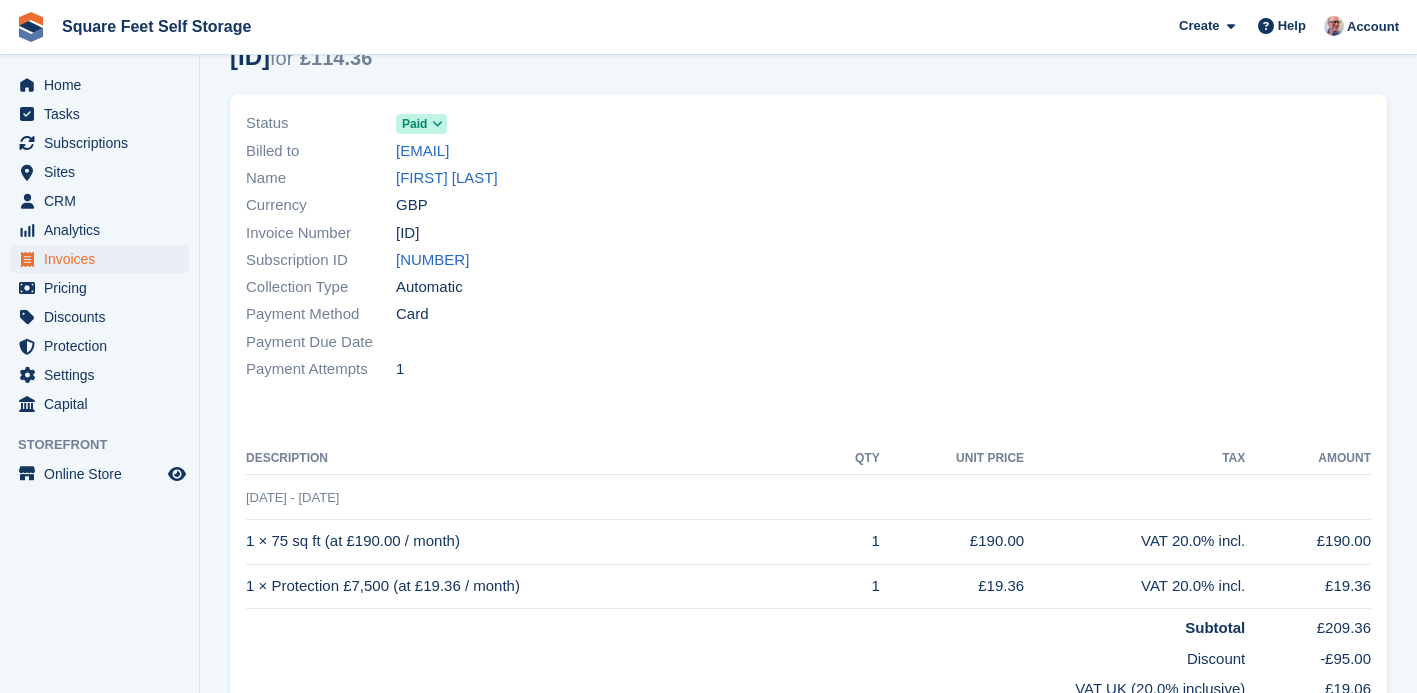 scroll, scrollTop: 0, scrollLeft: 0, axis: both 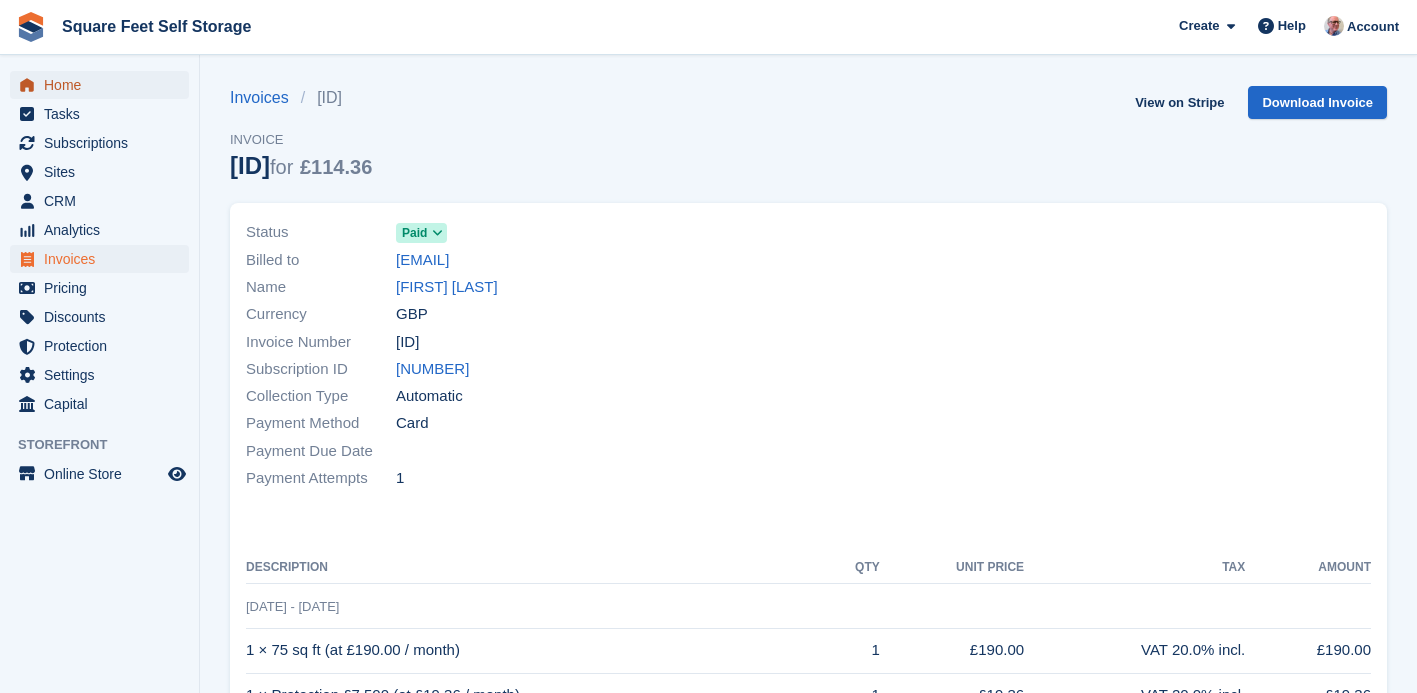 click on "Home" at bounding box center (104, 85) 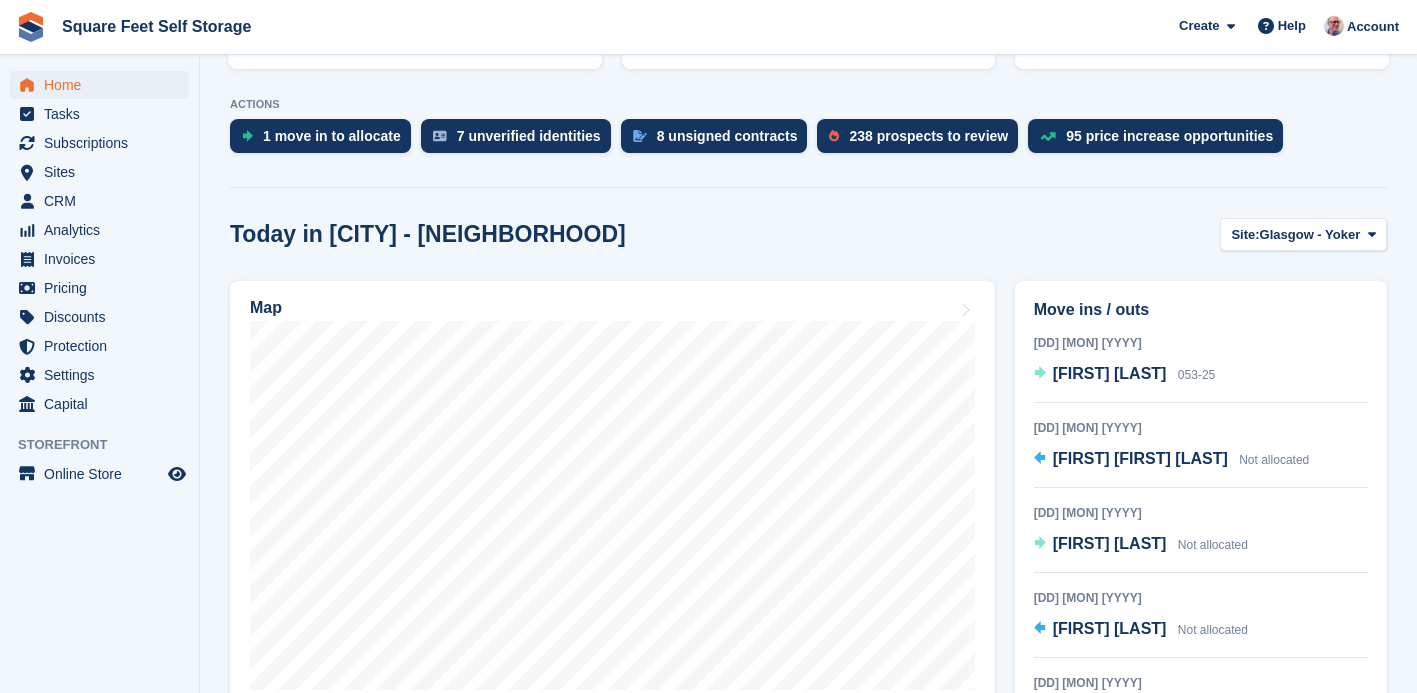 scroll, scrollTop: 378, scrollLeft: 0, axis: vertical 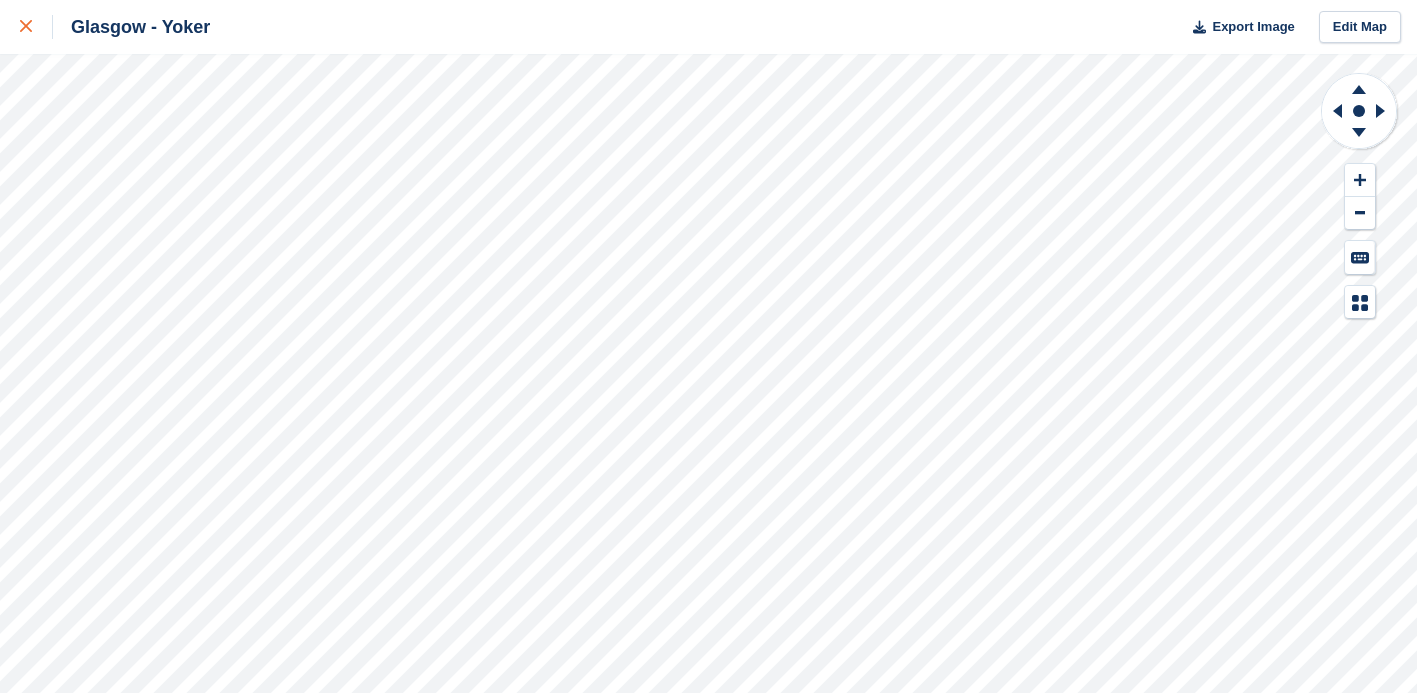 click 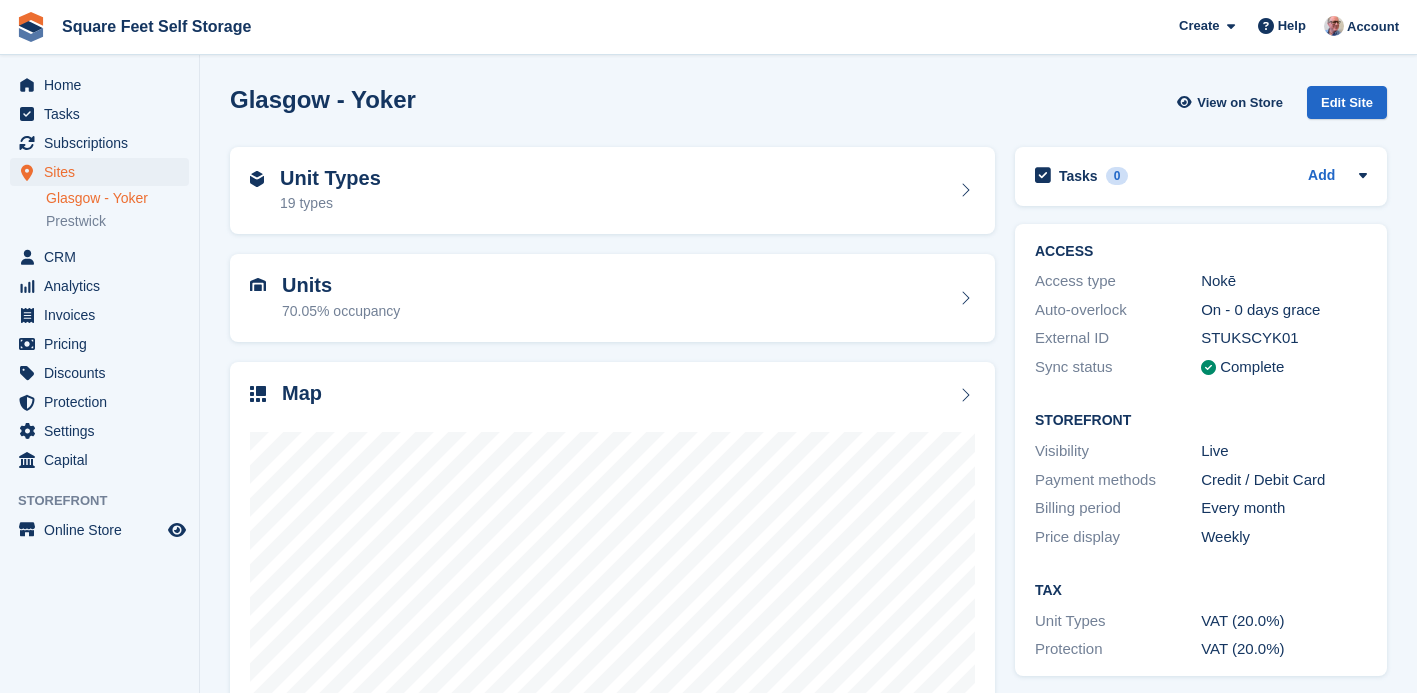 scroll, scrollTop: 0, scrollLeft: 0, axis: both 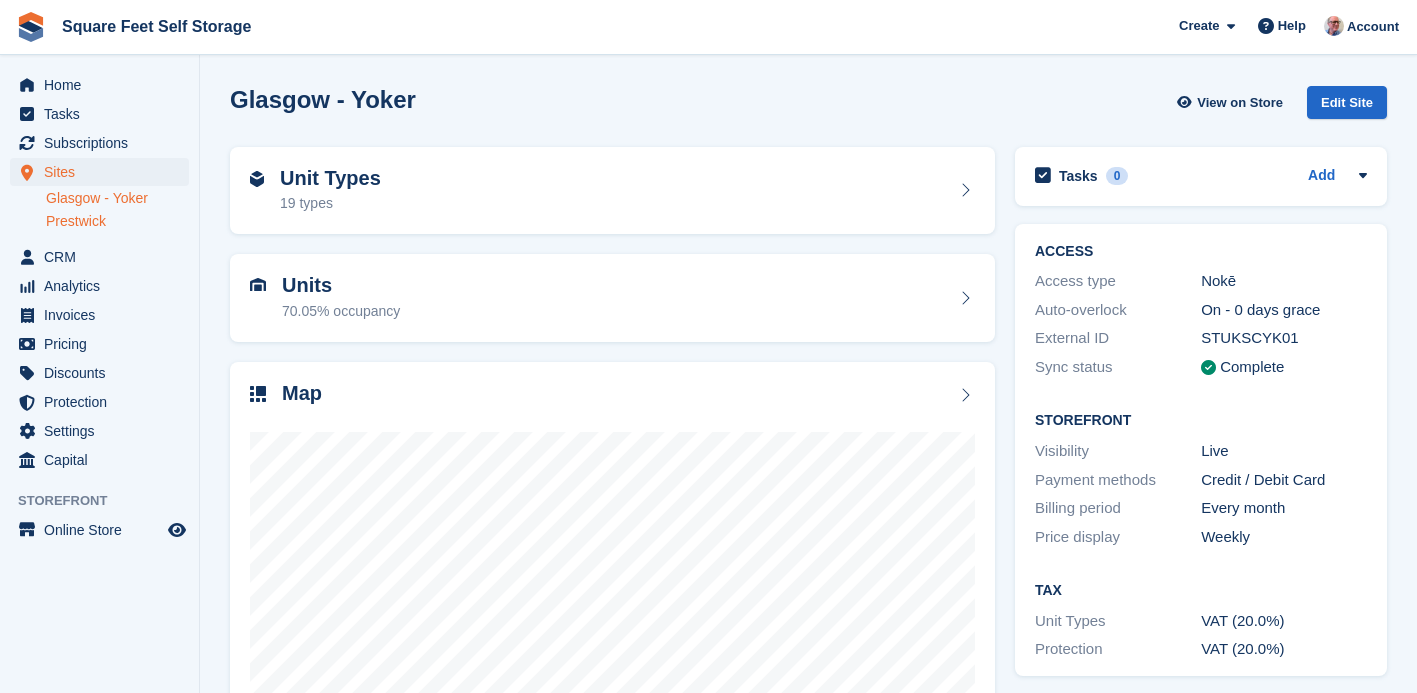 click on "Prestwick" at bounding box center [117, 221] 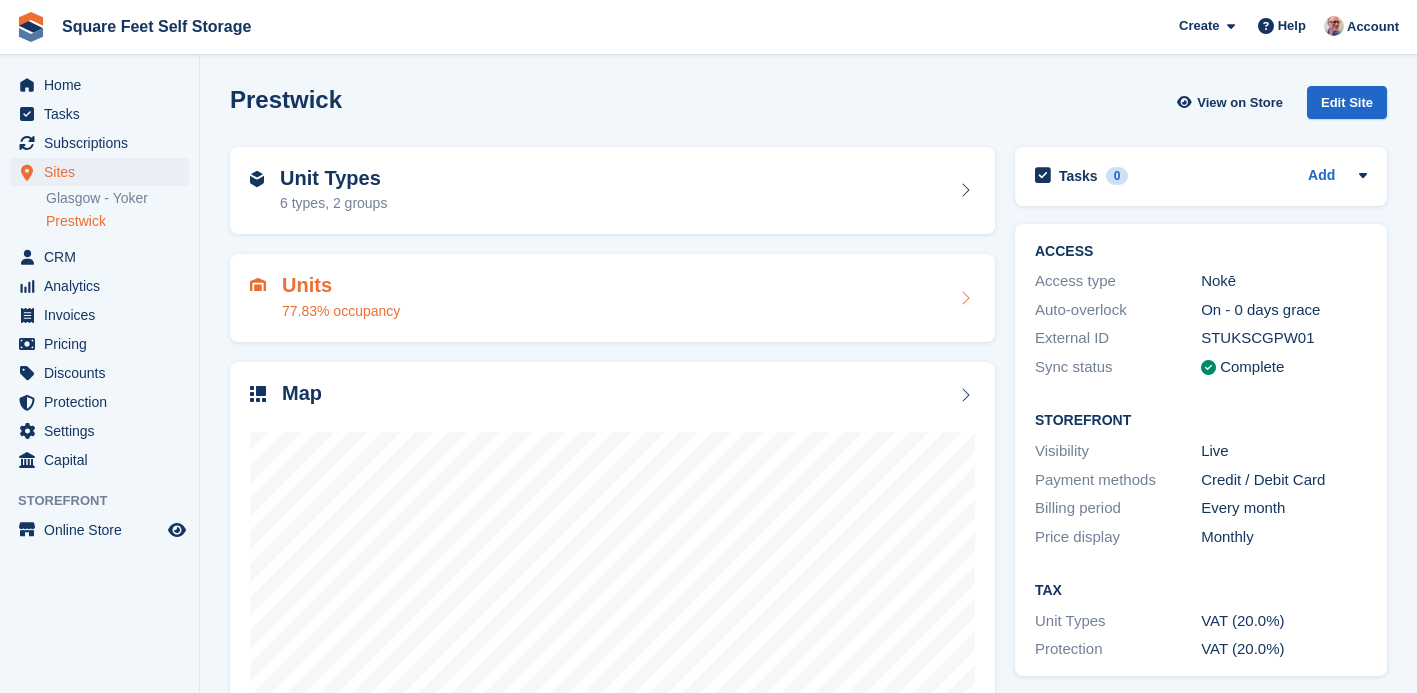 scroll, scrollTop: 0, scrollLeft: 0, axis: both 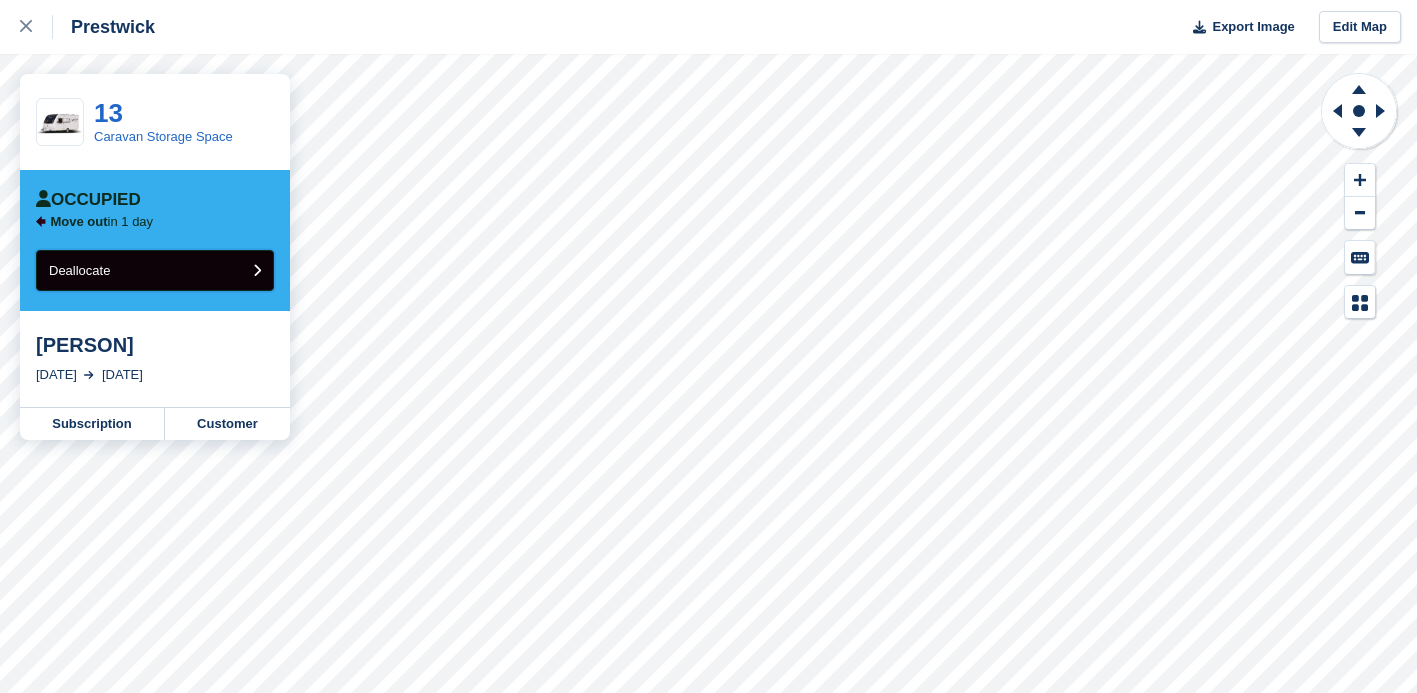 click on "Deallocate" at bounding box center [155, 270] 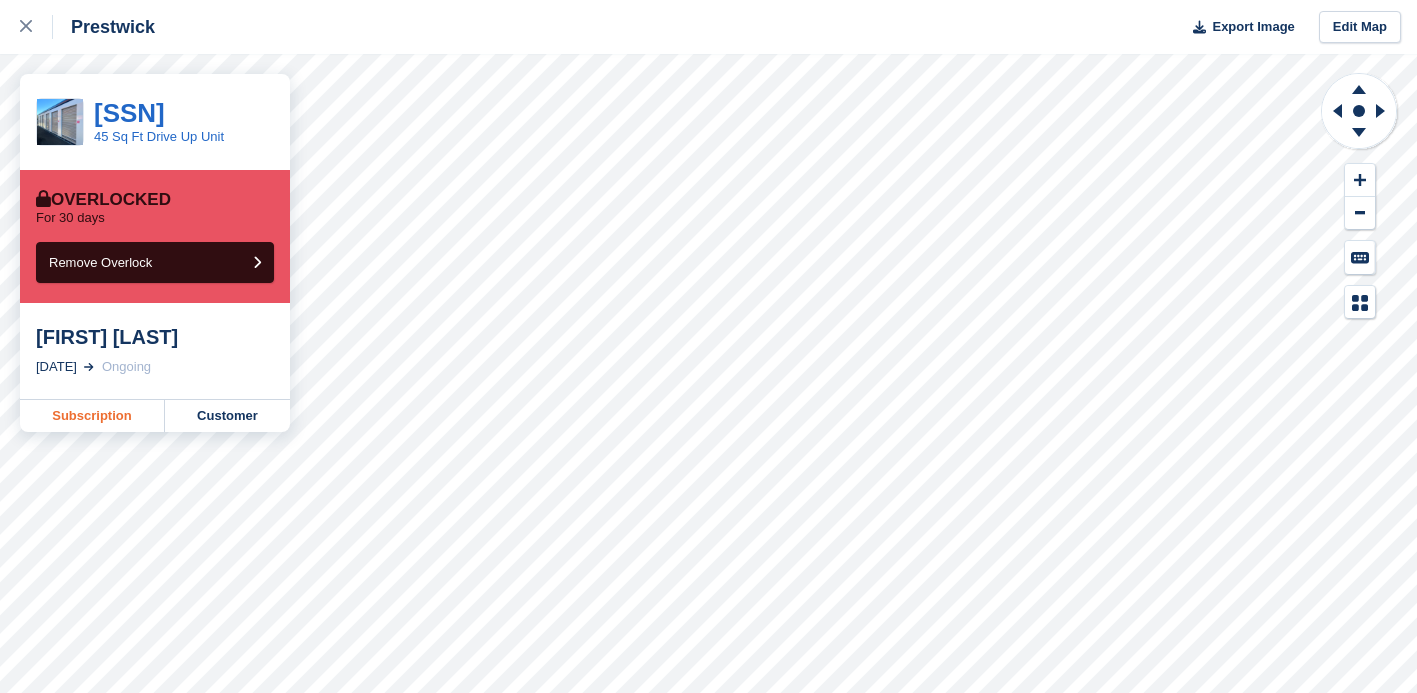 click on "Subscription" at bounding box center [92, 416] 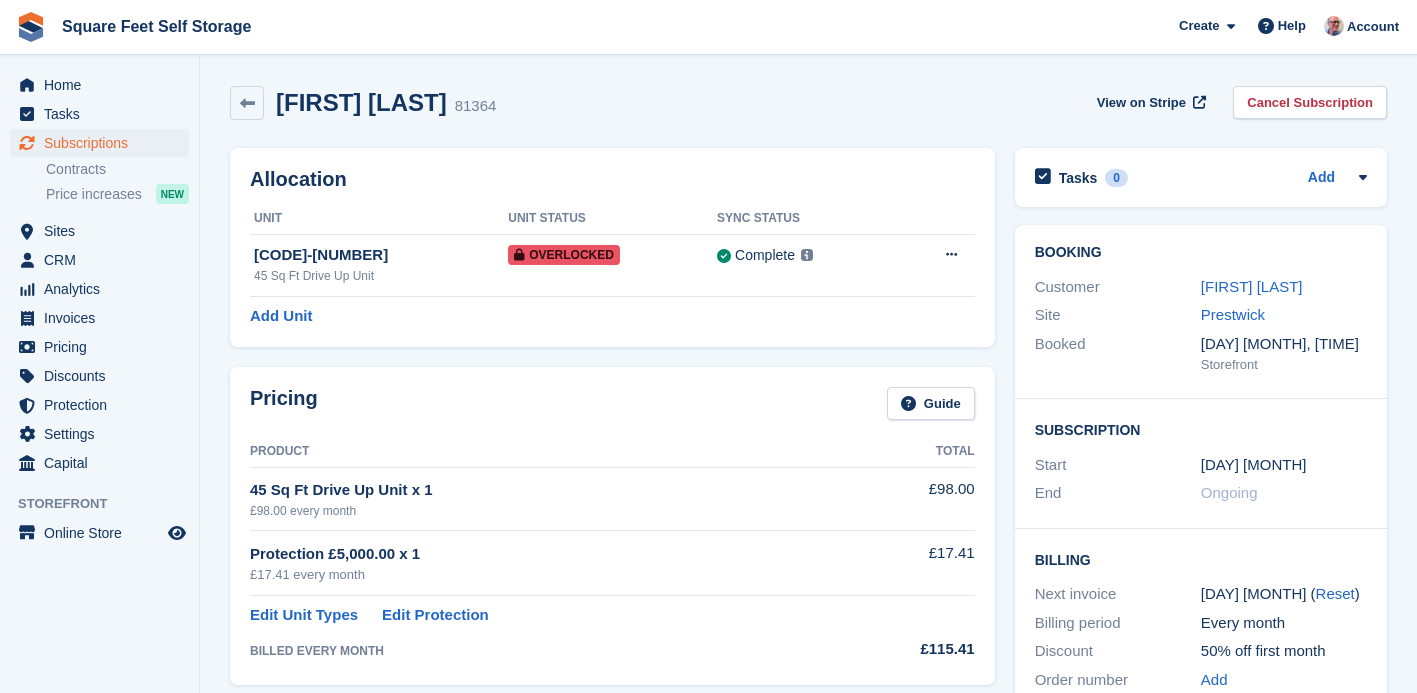 scroll, scrollTop: 0, scrollLeft: 0, axis: both 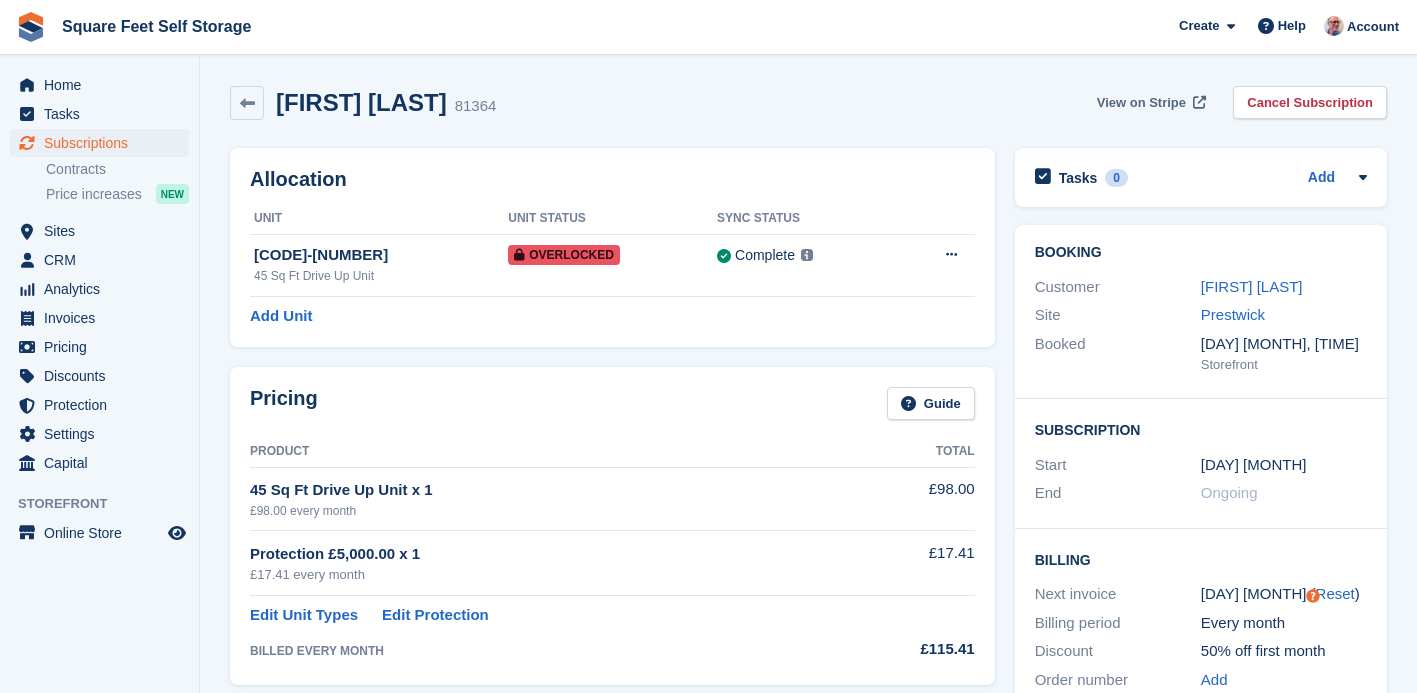 click on "View on Stripe" at bounding box center (1141, 103) 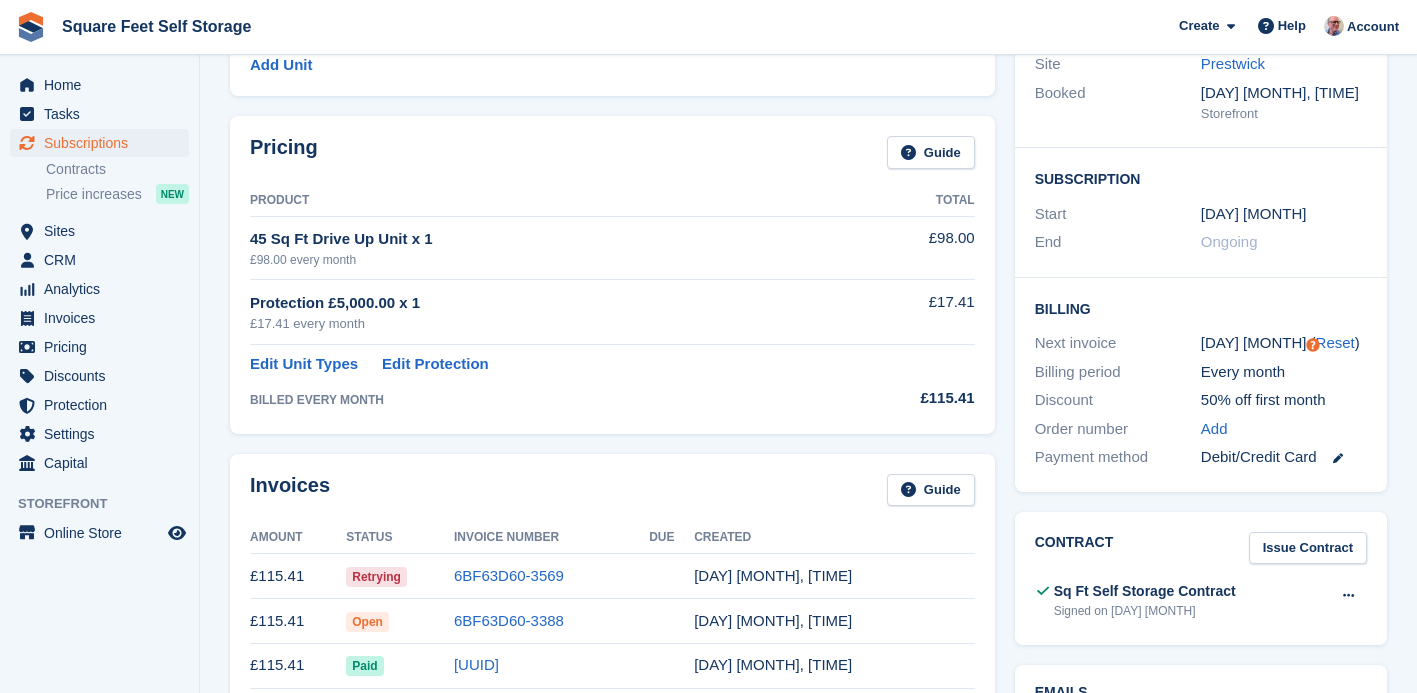 scroll, scrollTop: 0, scrollLeft: 0, axis: both 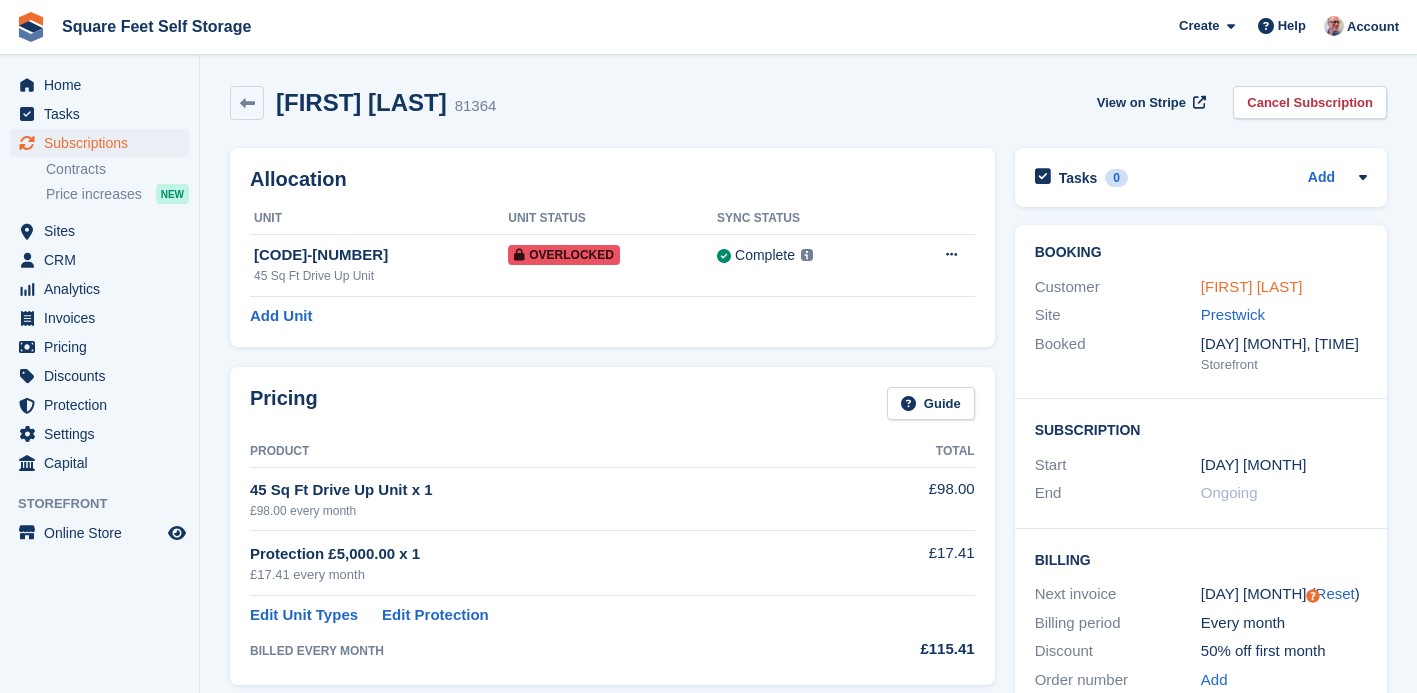 click on "Alex kerr" at bounding box center [1252, 286] 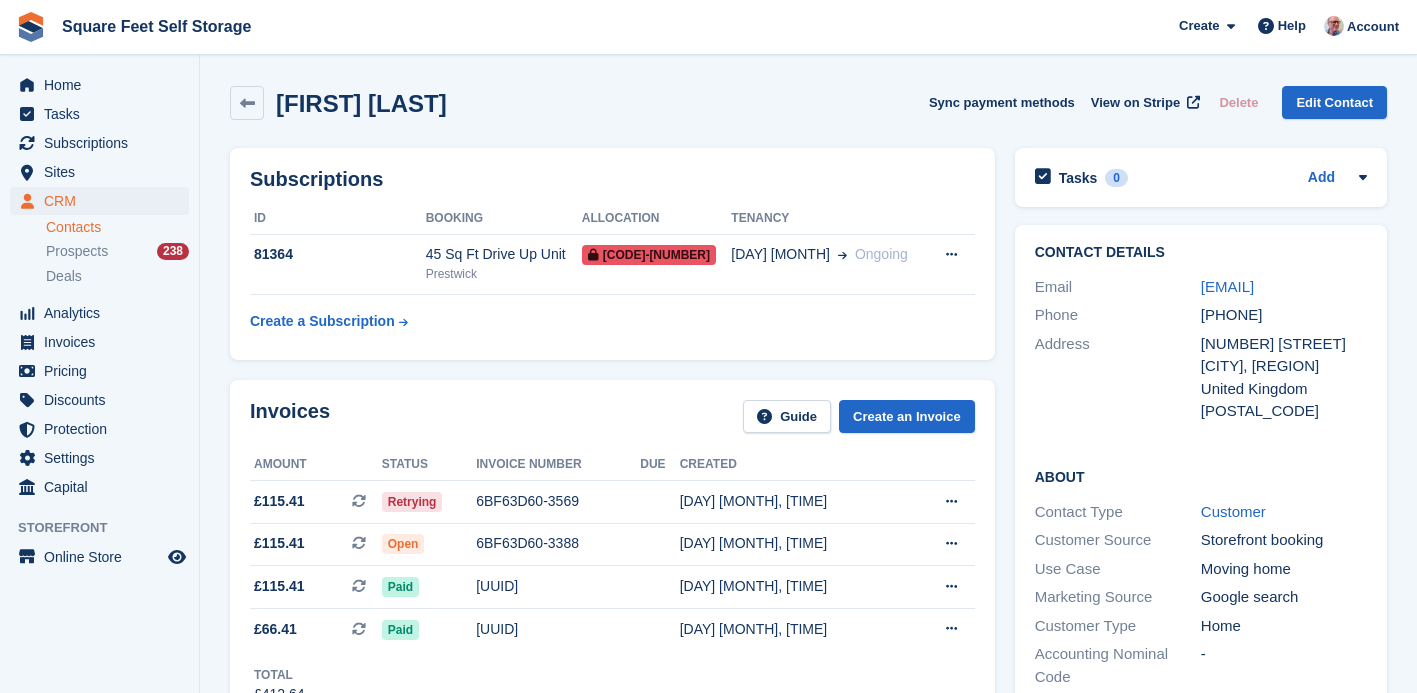 drag, startPoint x: 1203, startPoint y: 287, endPoint x: 192, endPoint y: 3, distance: 1050.1318 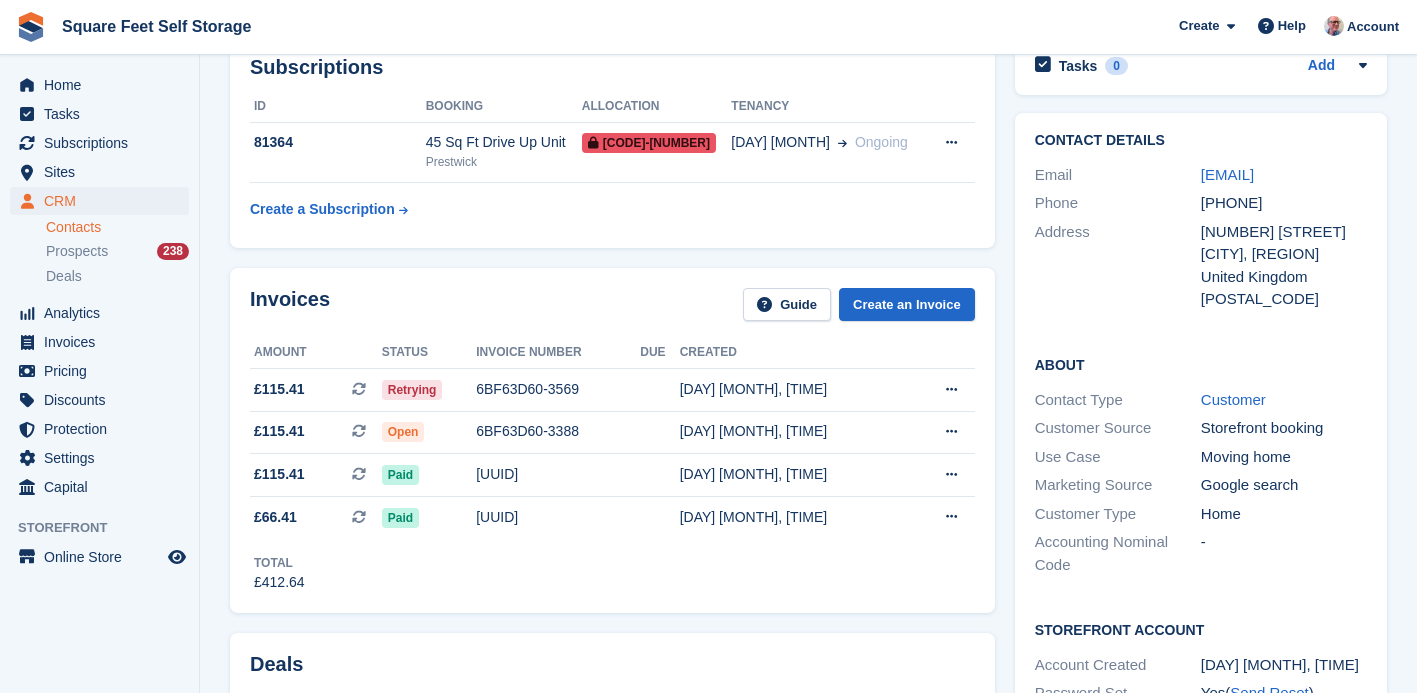 scroll, scrollTop: 0, scrollLeft: 0, axis: both 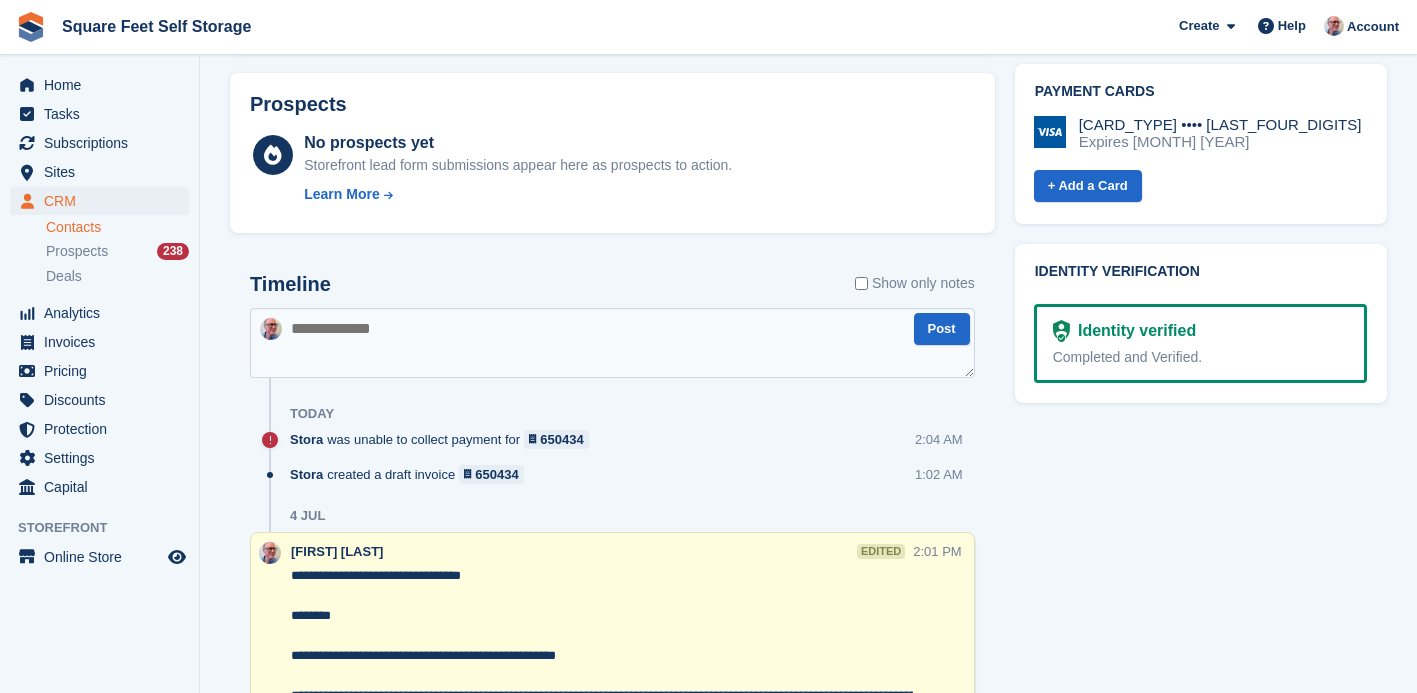 click at bounding box center (612, 343) 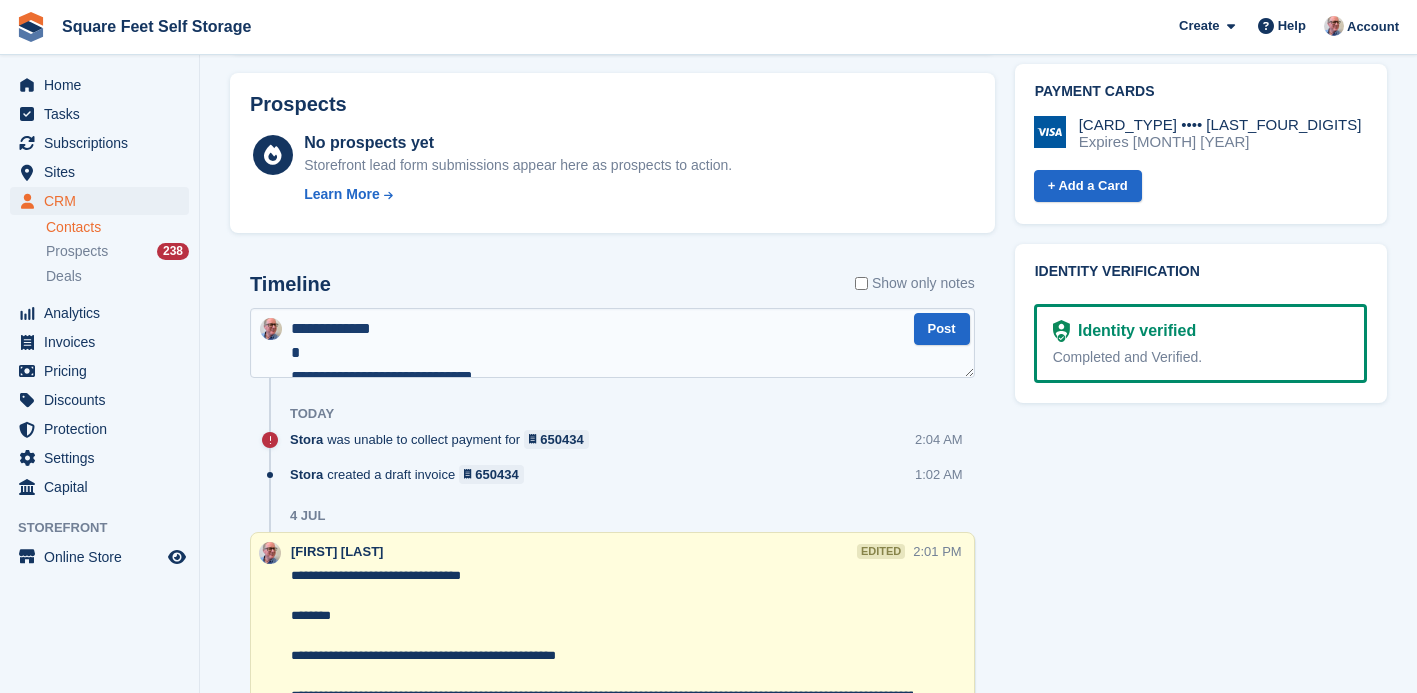 scroll, scrollTop: 753, scrollLeft: 0, axis: vertical 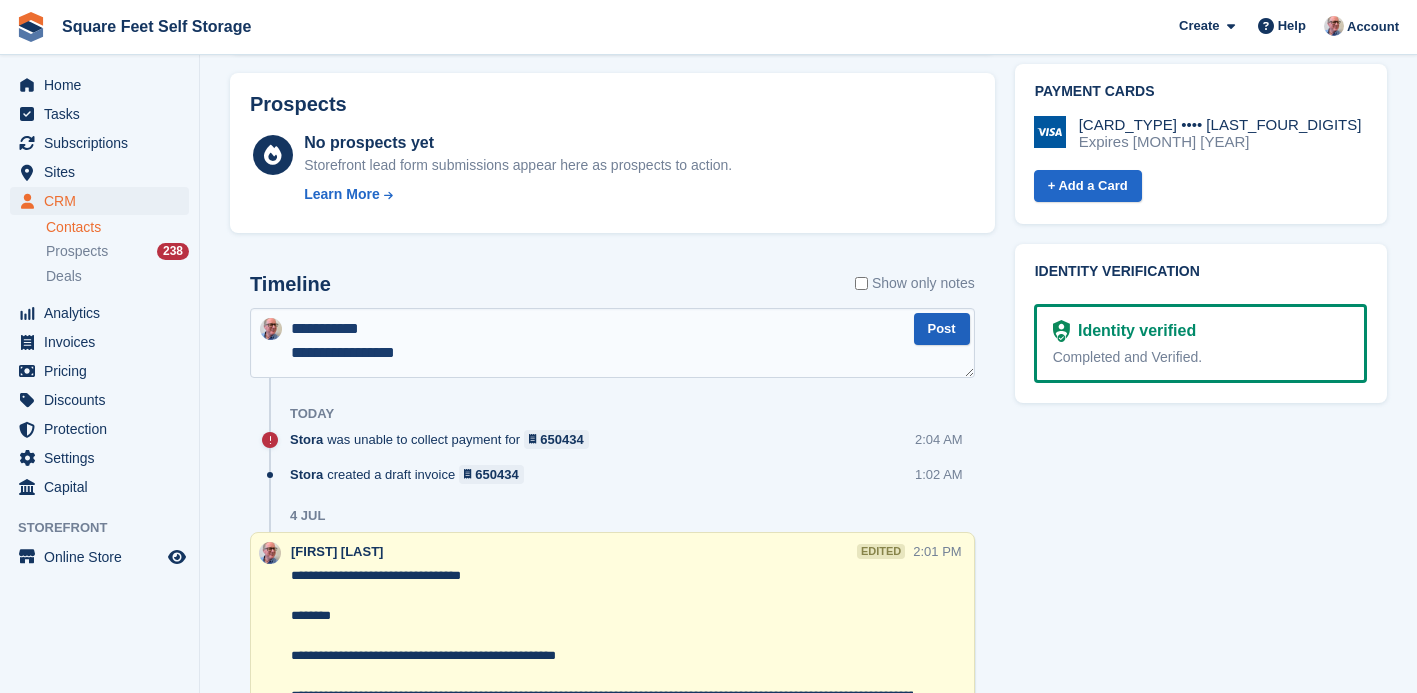 type on "**********" 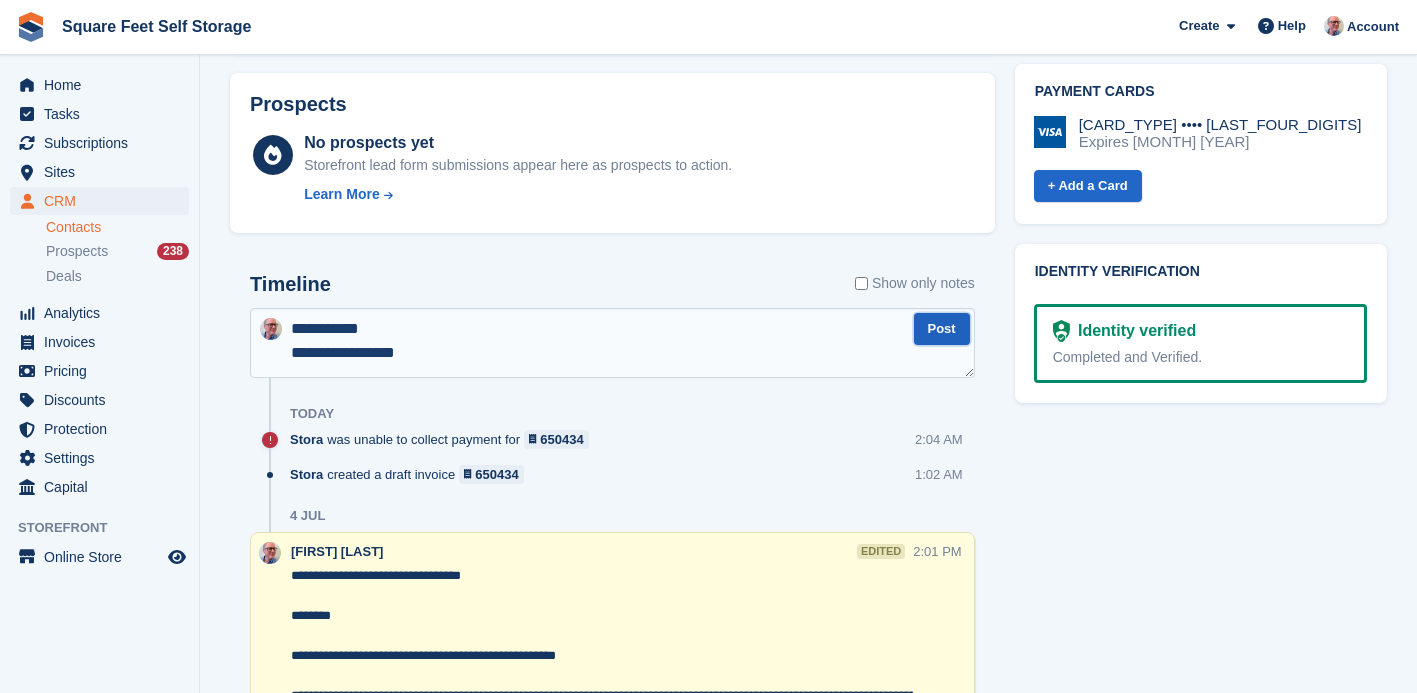 click on "Post" at bounding box center [942, 329] 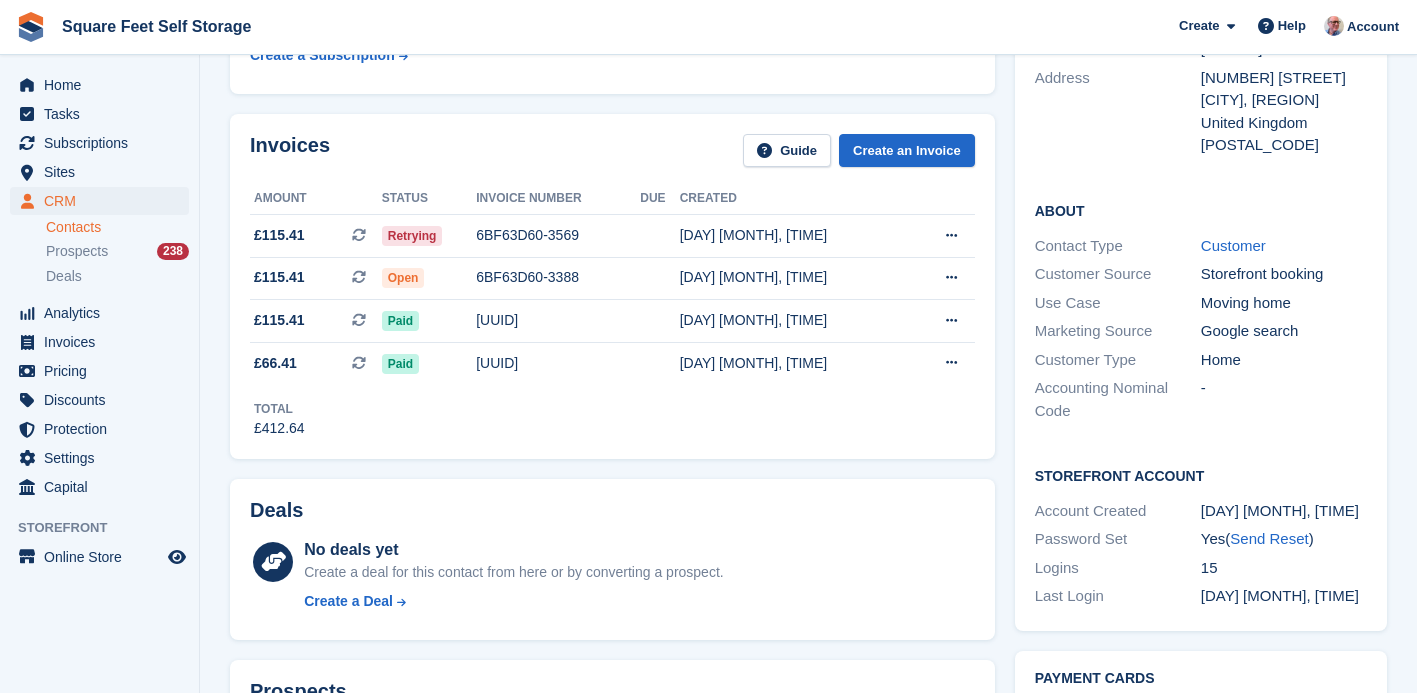 scroll, scrollTop: 0, scrollLeft: 0, axis: both 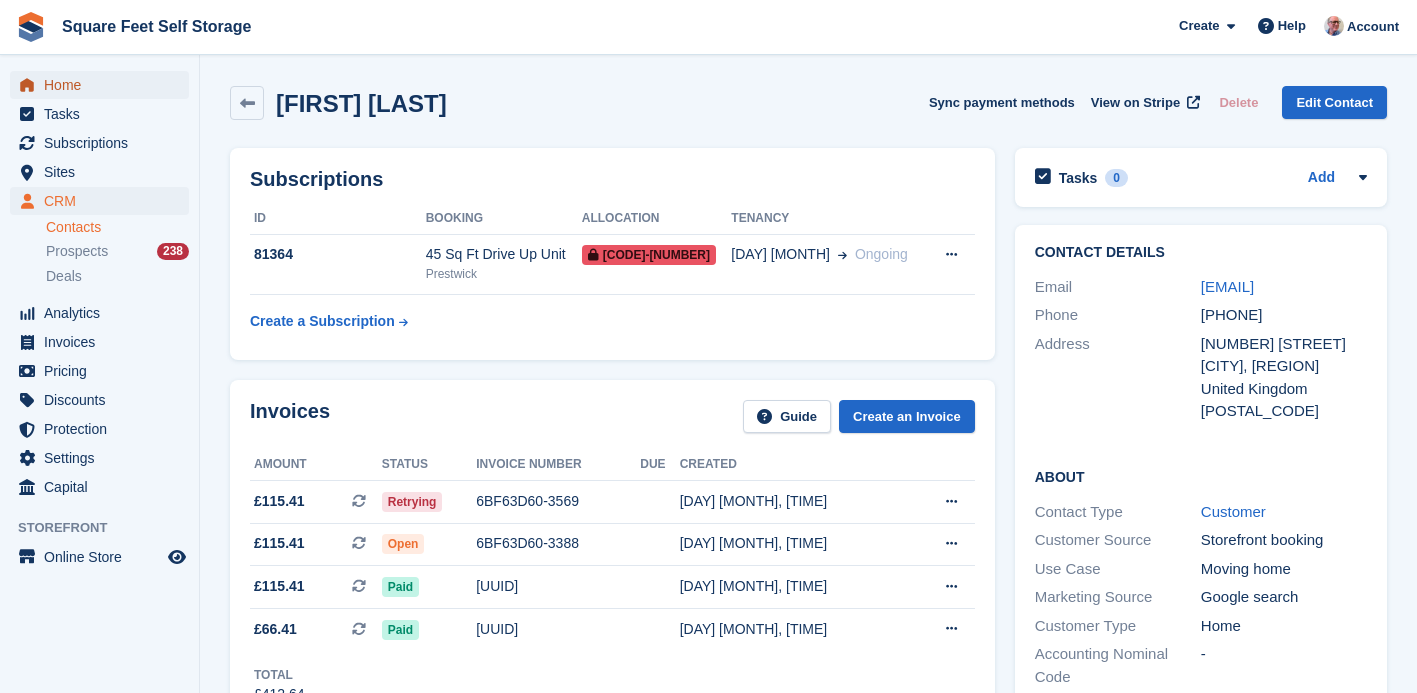 click on "Home" at bounding box center (104, 85) 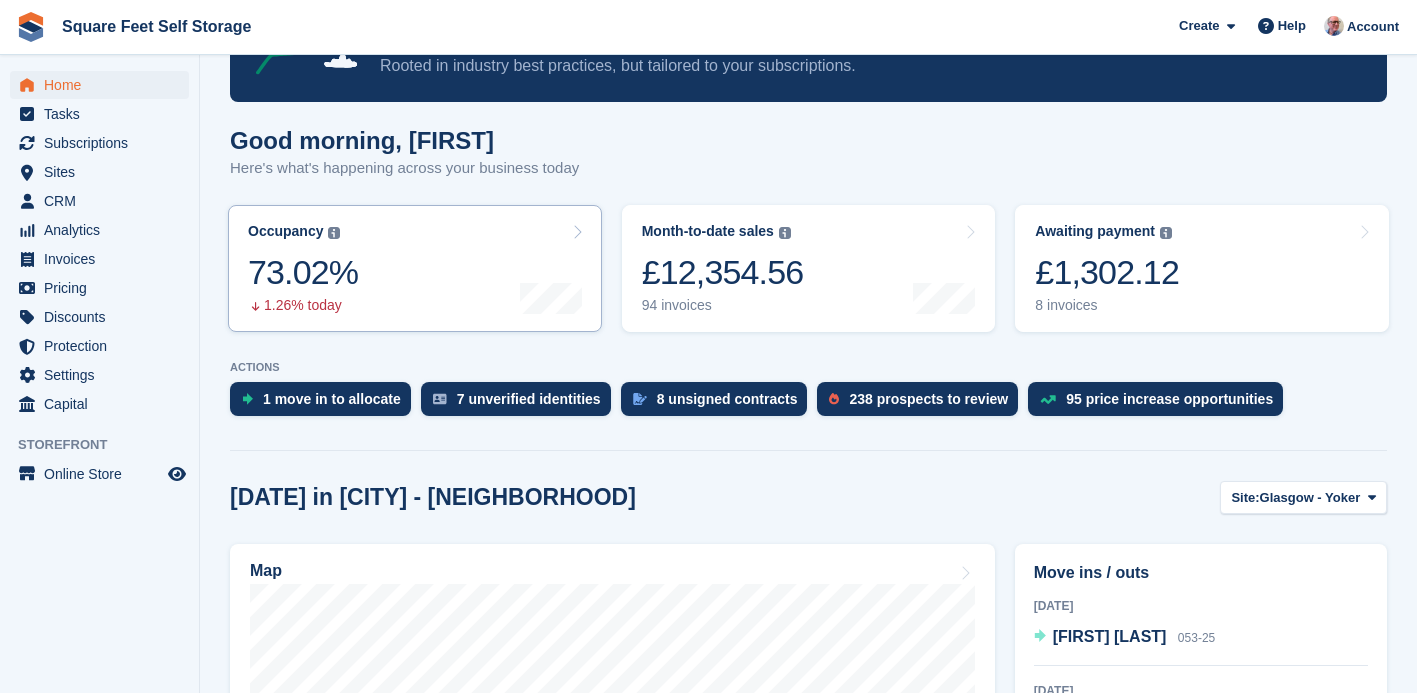 scroll, scrollTop: 0, scrollLeft: 0, axis: both 